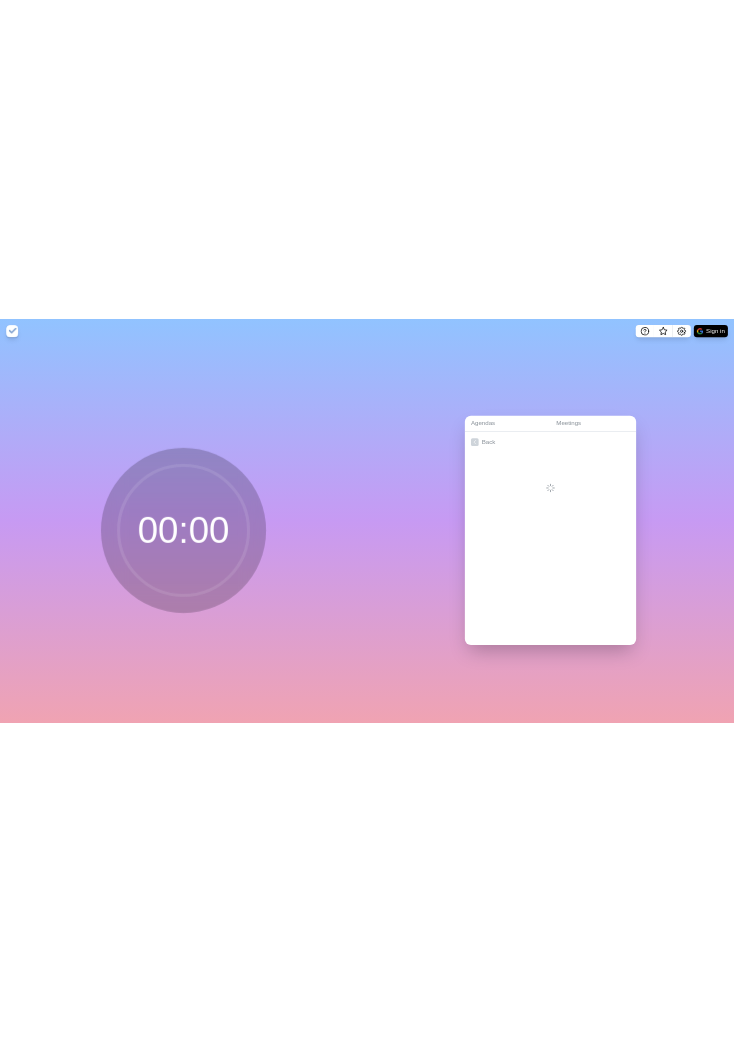scroll, scrollTop: 0, scrollLeft: 0, axis: both 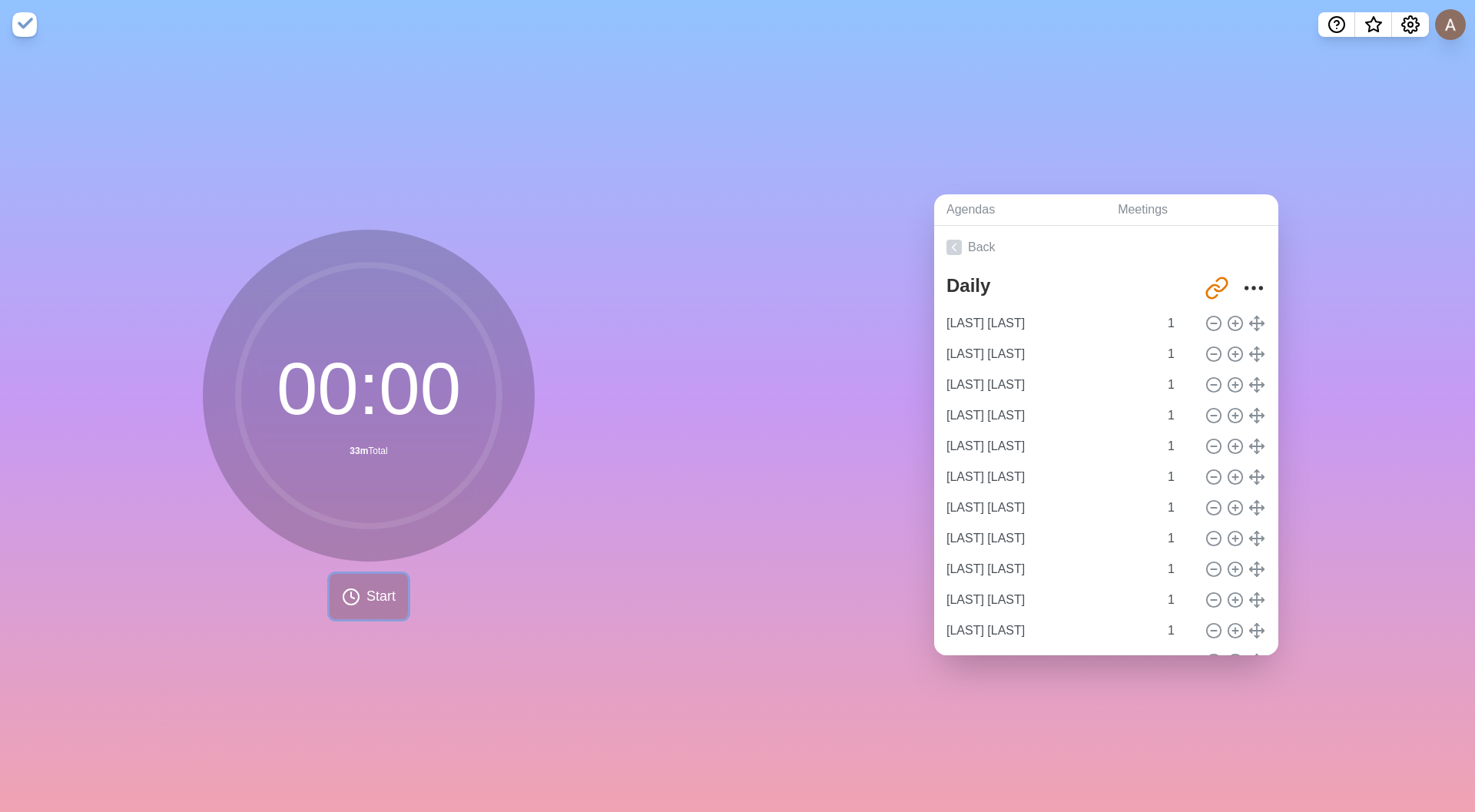 click on "Start" at bounding box center (381, 596) 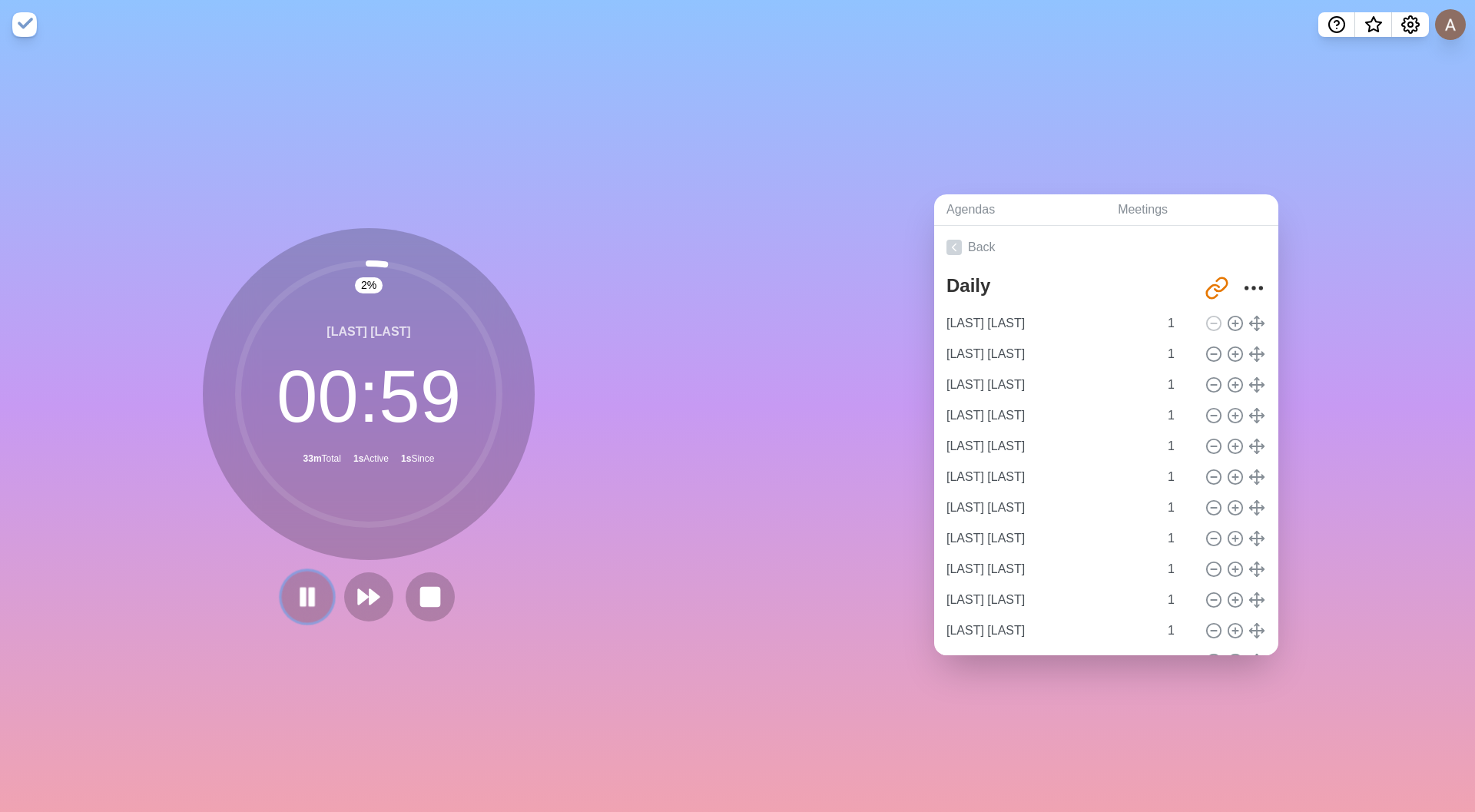 click at bounding box center (307, 596) 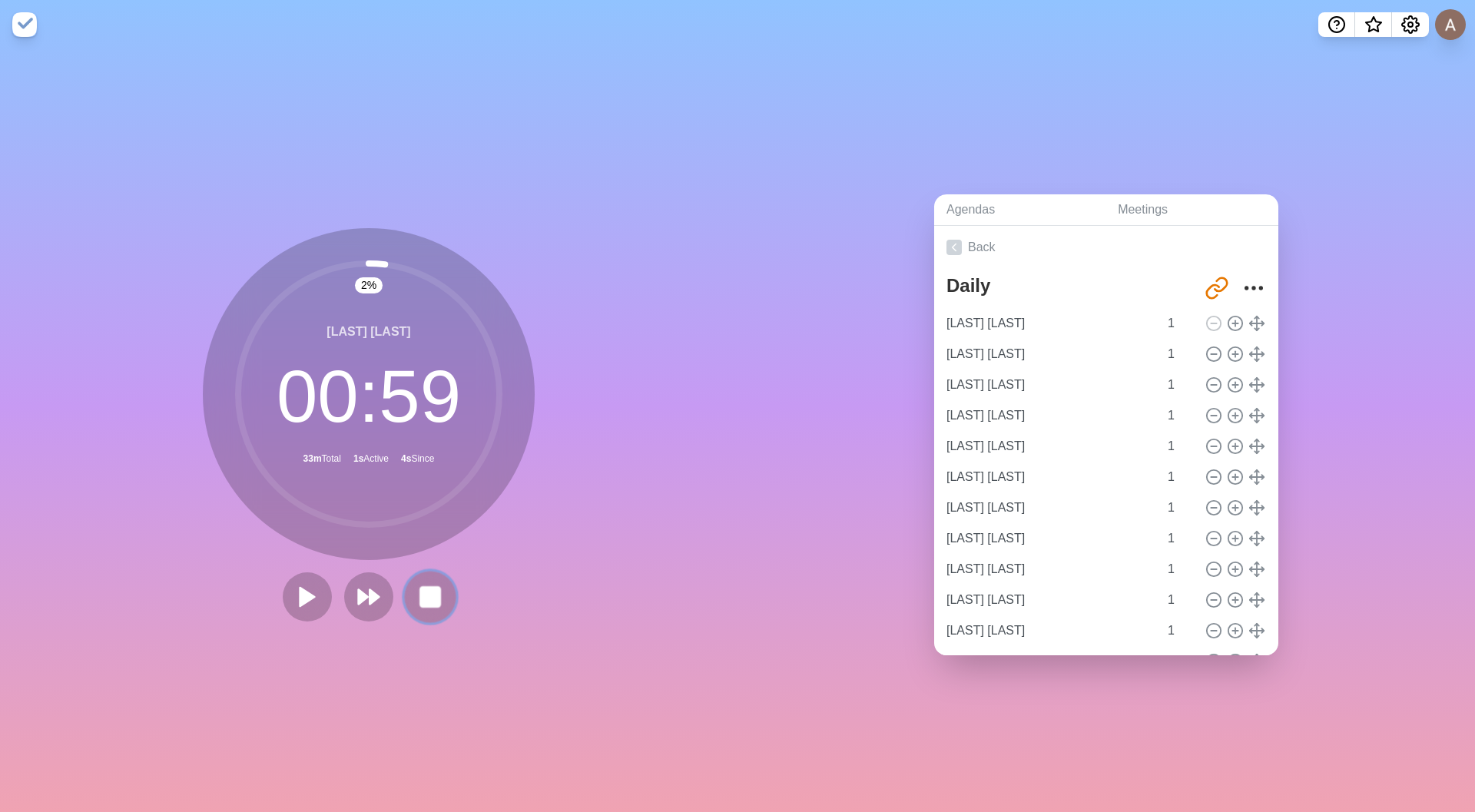 click 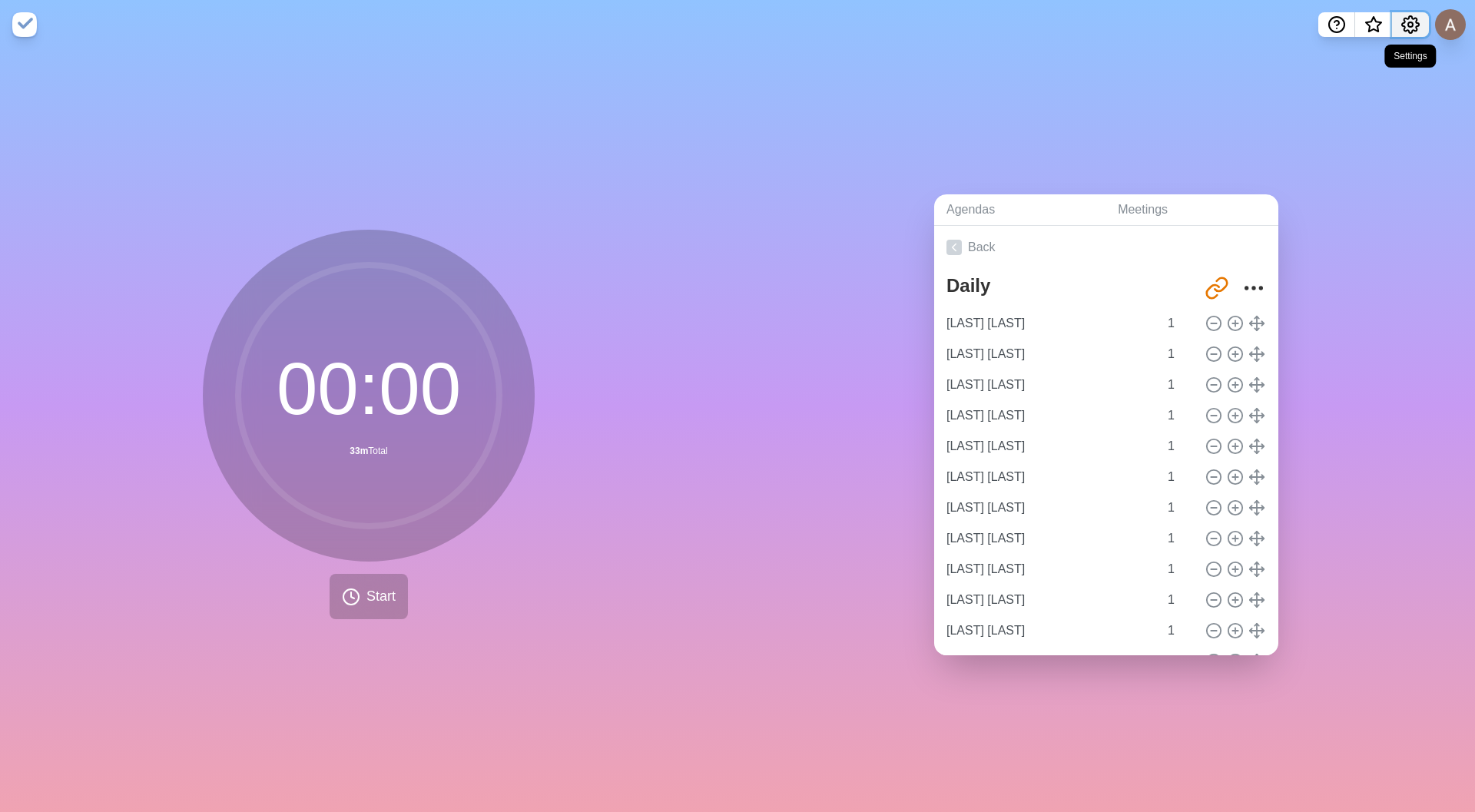 click 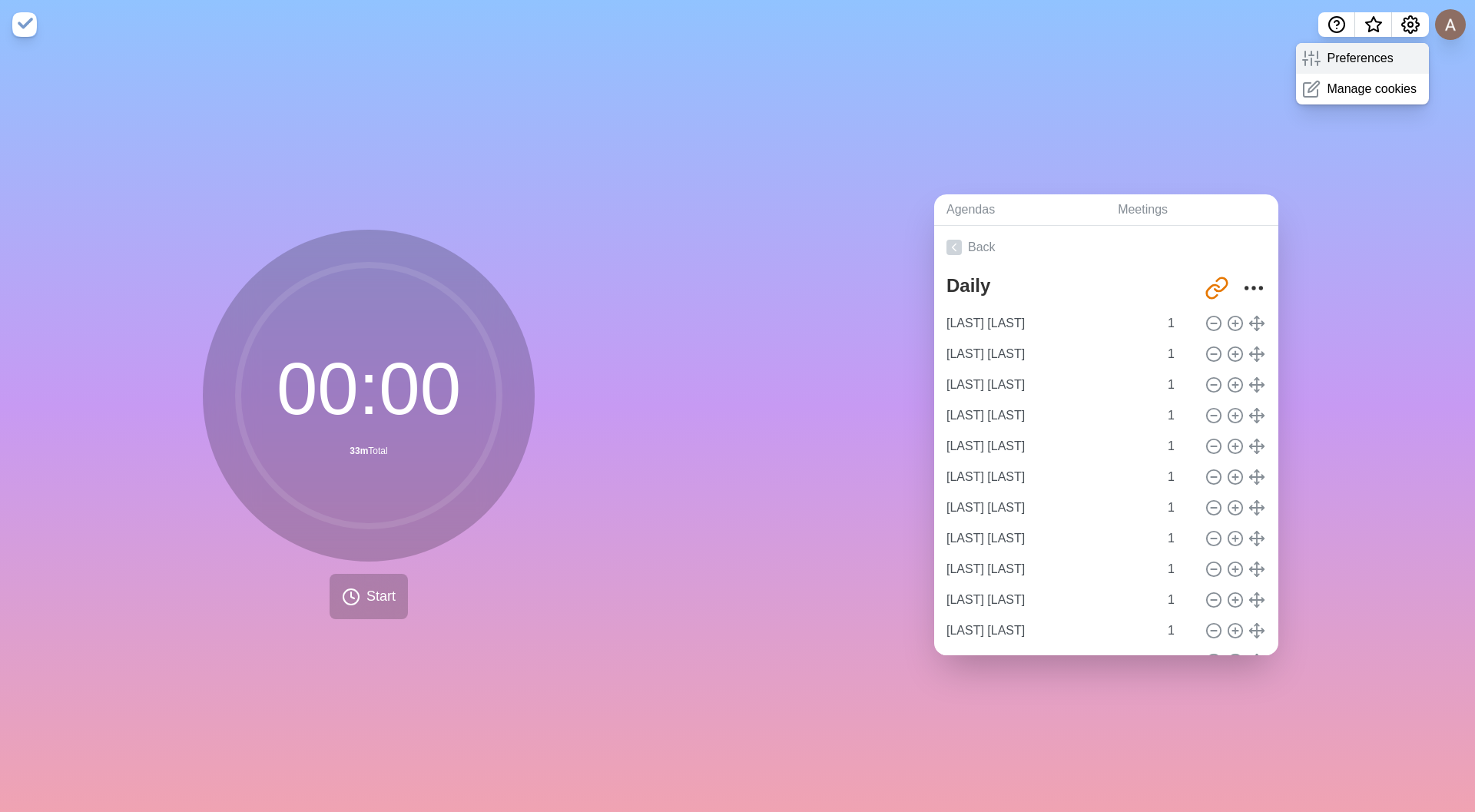click on "Preferences" at bounding box center [1360, 58] 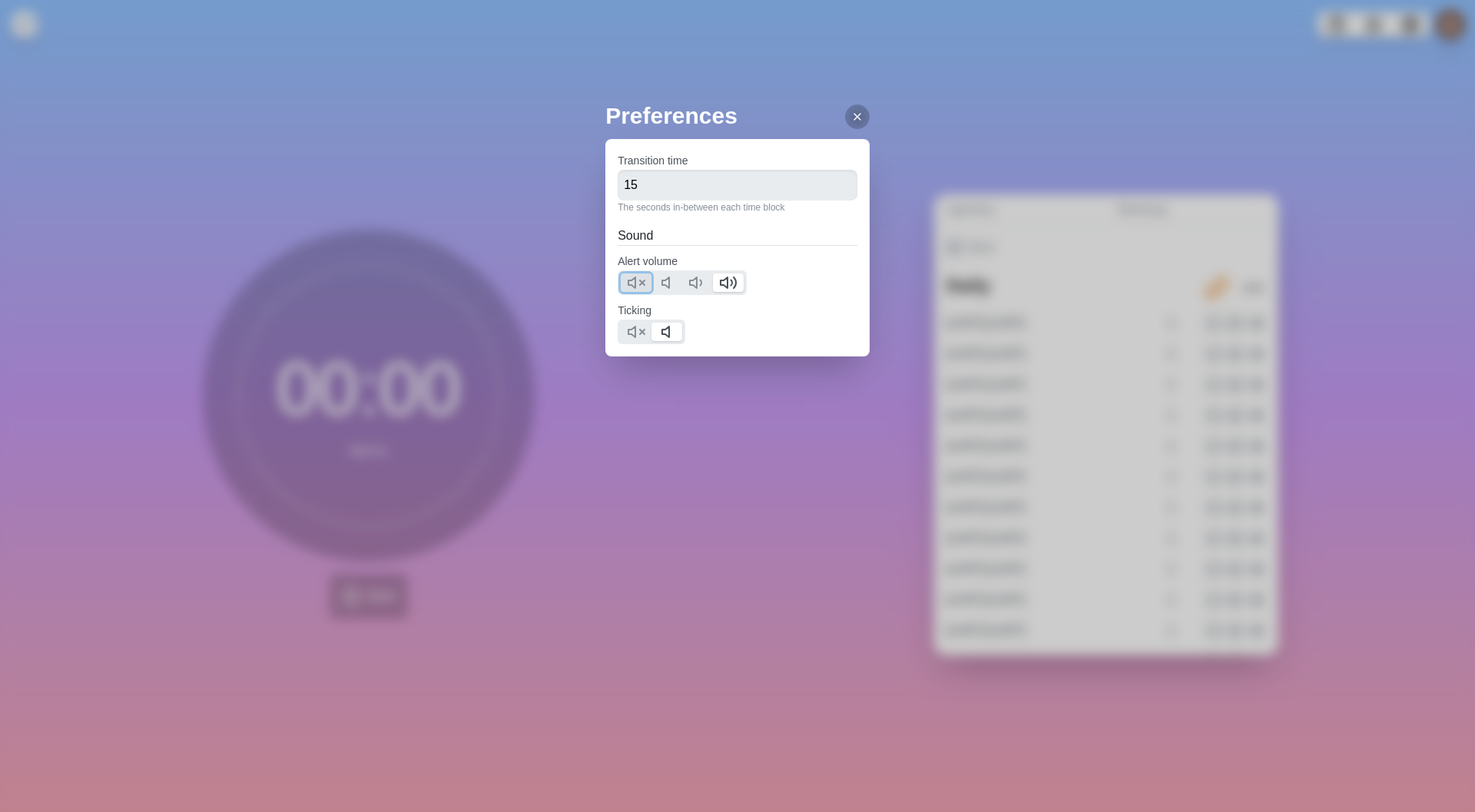 click 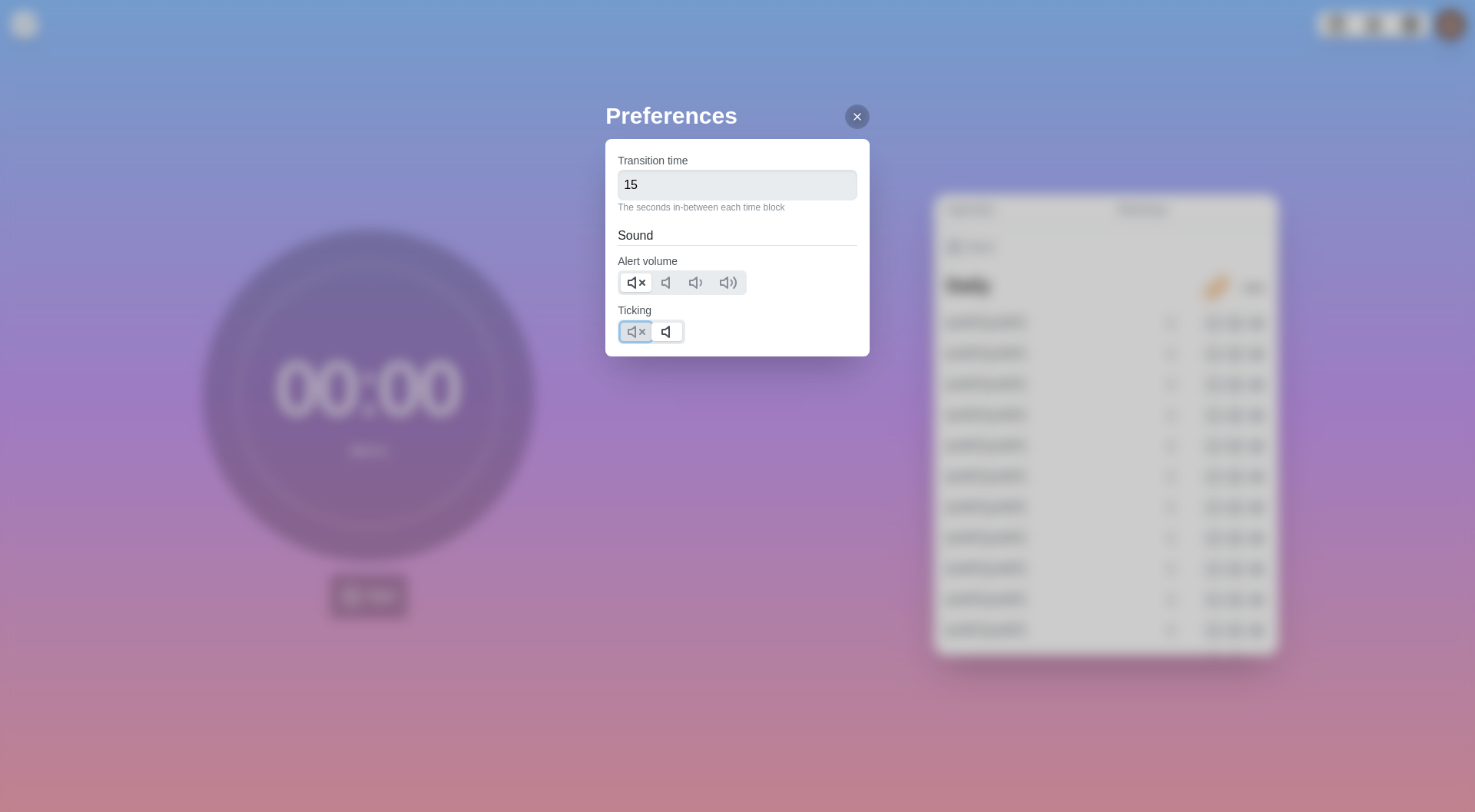 click 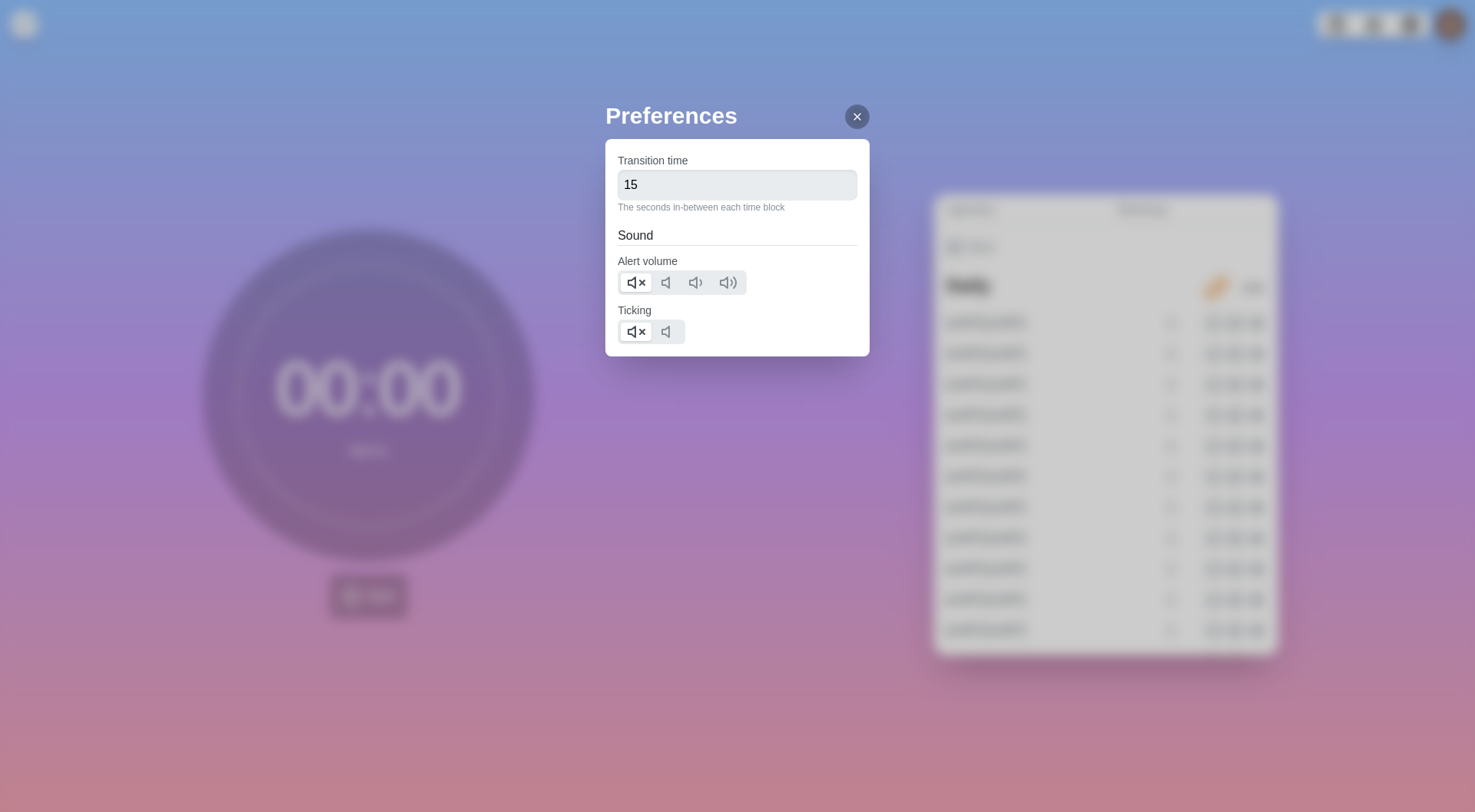 click at bounding box center [857, 117] 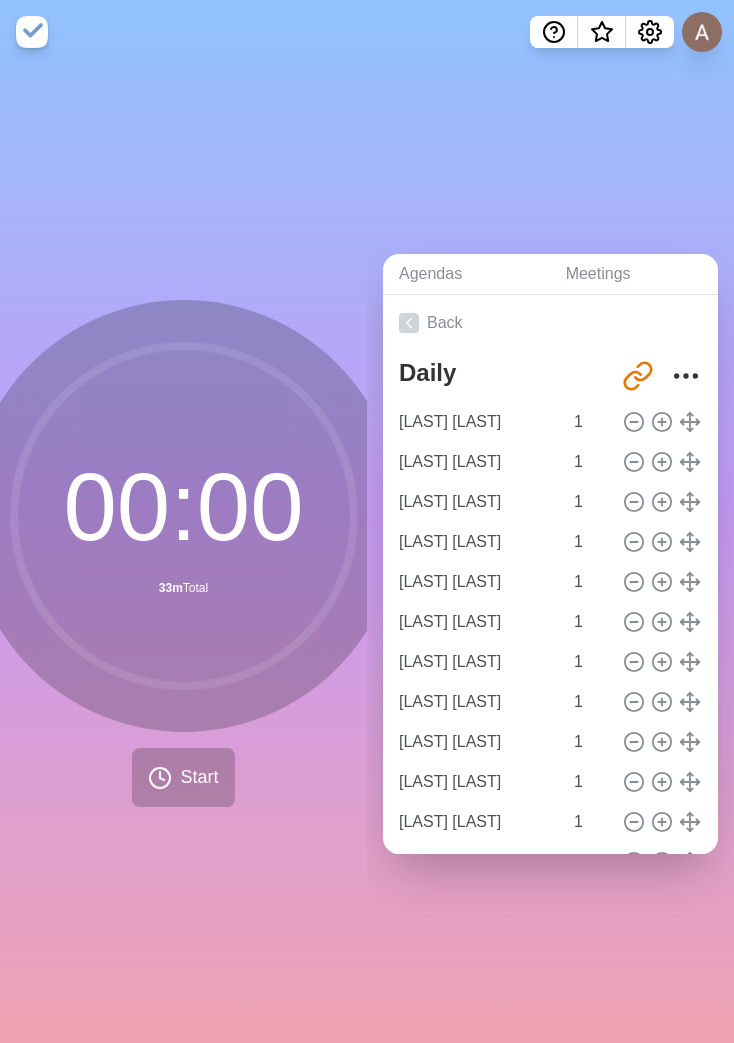 click on "Agendas   Meetings
Back     Daily   http://timeblocks.co/-OWt7xOB9fKSON63q68j           Андронов Александр   1       Борзова Александра   1       Бормакова Анастасия   1       Ведеев Юрий   1       Виноградов Сергей   1       Гавриленко Иван   1       Екимовская Валерия   1       Ефимов Александр   1       Жарков Евгений   1       Кучаев Илья   1       Лобов Илья   1       Люльченко Анастасия   1       Мартынова Ирина   1       Овчинников Андрей   1       Околелов Алексей   1       Перочкина Мария   1       Петевотов Виктор   1       Петроченков Алексей   1       Рубейкин Артём   1       Садовский Михаил   1       Таланов Антон   1       Трофимова Александра   1         1         1" at bounding box center [550, 553] 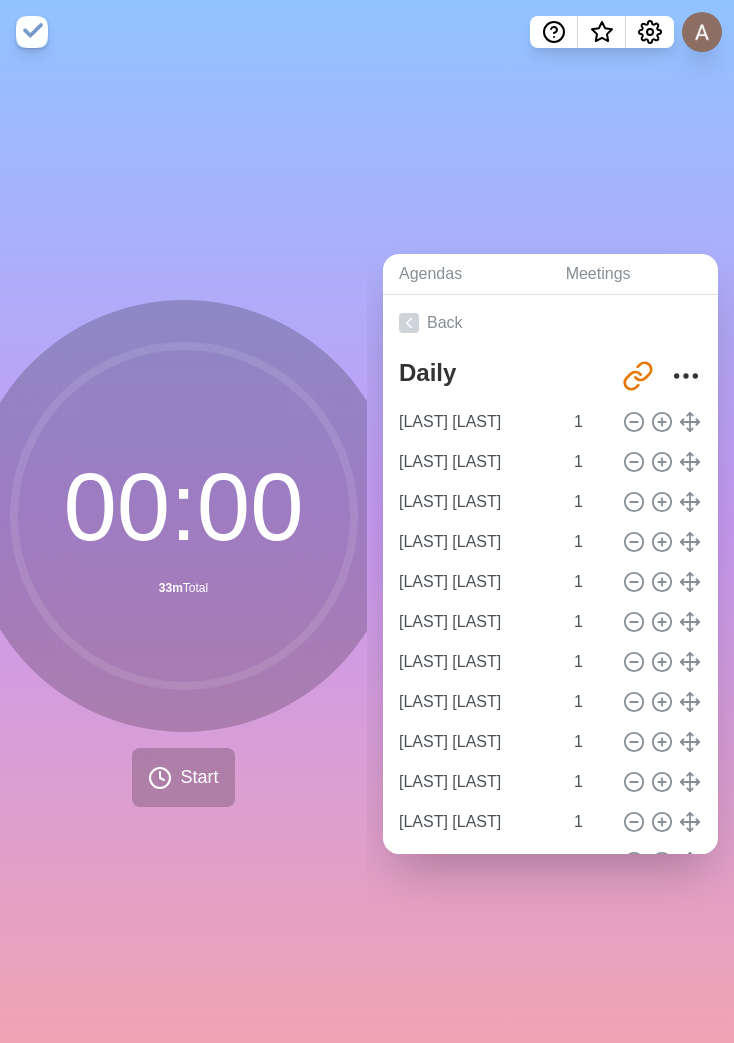 click on "Agendas   Meetings
Back     Daily   http://timeblocks.co/-OWt7xOB9fKSON63q68j           Андронов Александр   1       Борзова Александра   1       Бормакова Анастасия   1       Ведеев Юрий   1       Виноградов Сергей   1       Гавриленко Иван   1       Екимовская Валерия   1       Ефимов Александр   1       Жарков Евгений   1       Кучаев Илья   1       Лобов Илья   1       Люльченко Анастасия   1       Мартынова Ирина   1       Овчинников Андрей   1       Околелов Алексей   1       Перочкина Мария   1       Петевотов Виктор   1       Петроченков Алексей   1       Рубейкин Артём   1       Садовский Михаил   1       Таланов Антон   1       Трофимова Александра   1         1         1" at bounding box center [550, 553] 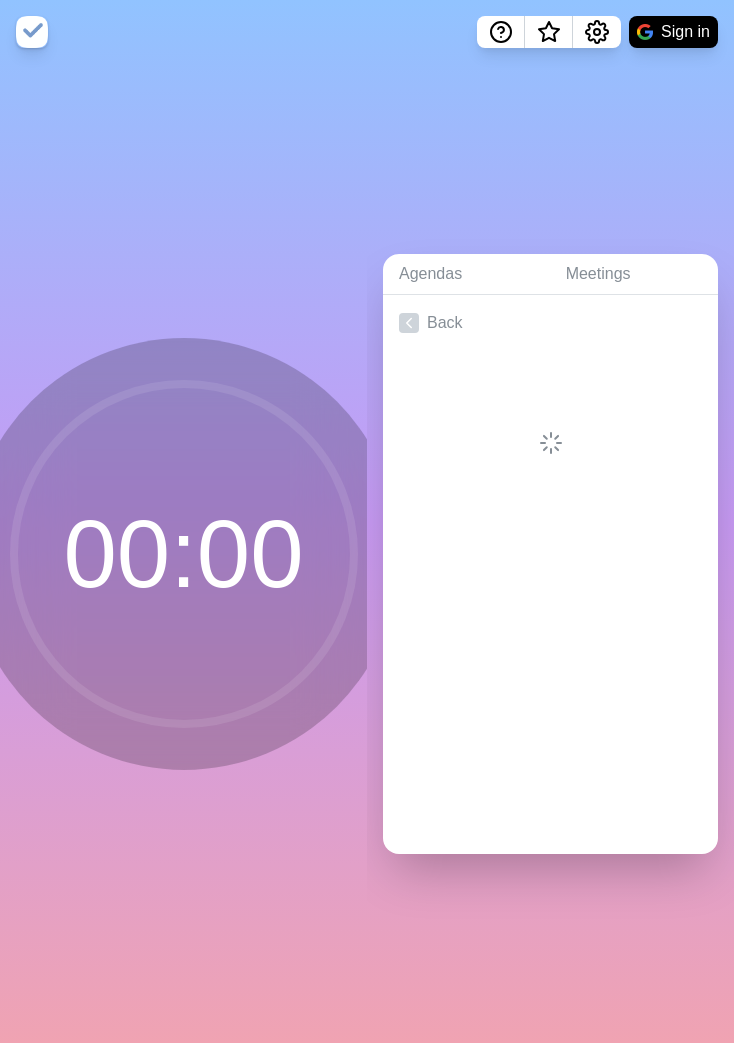scroll, scrollTop: 0, scrollLeft: 0, axis: both 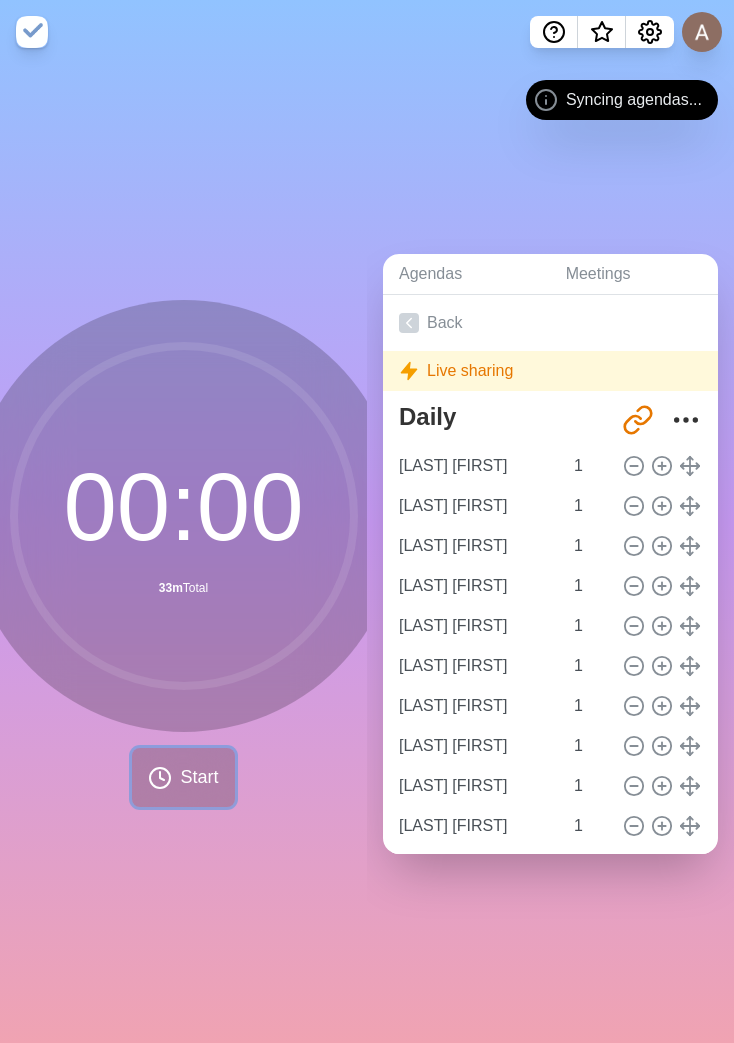 click on "Start" at bounding box center (199, 777) 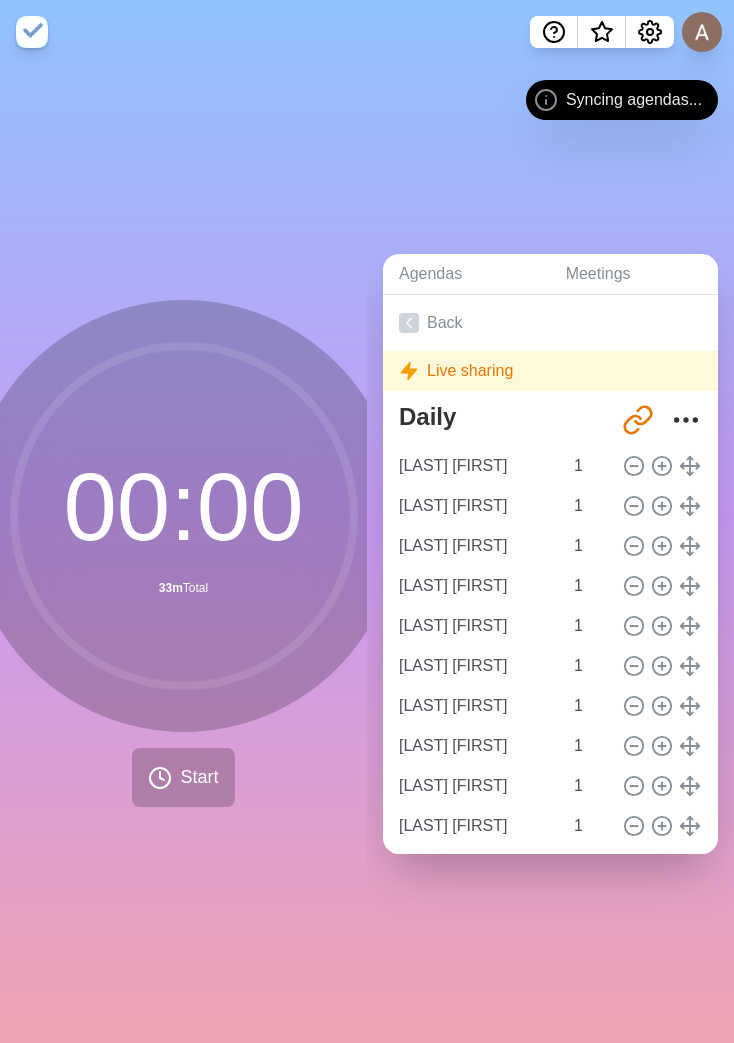 click on "00 : 00   33m
Total             Start" at bounding box center [184, 553] 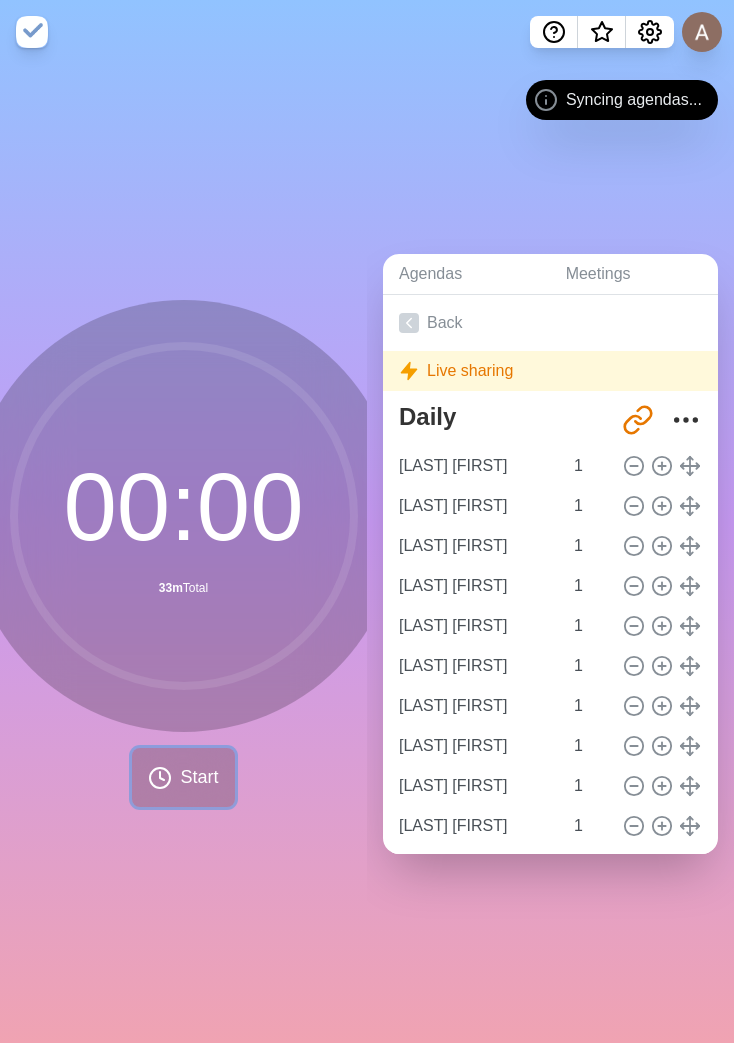 click on "Start" at bounding box center (199, 777) 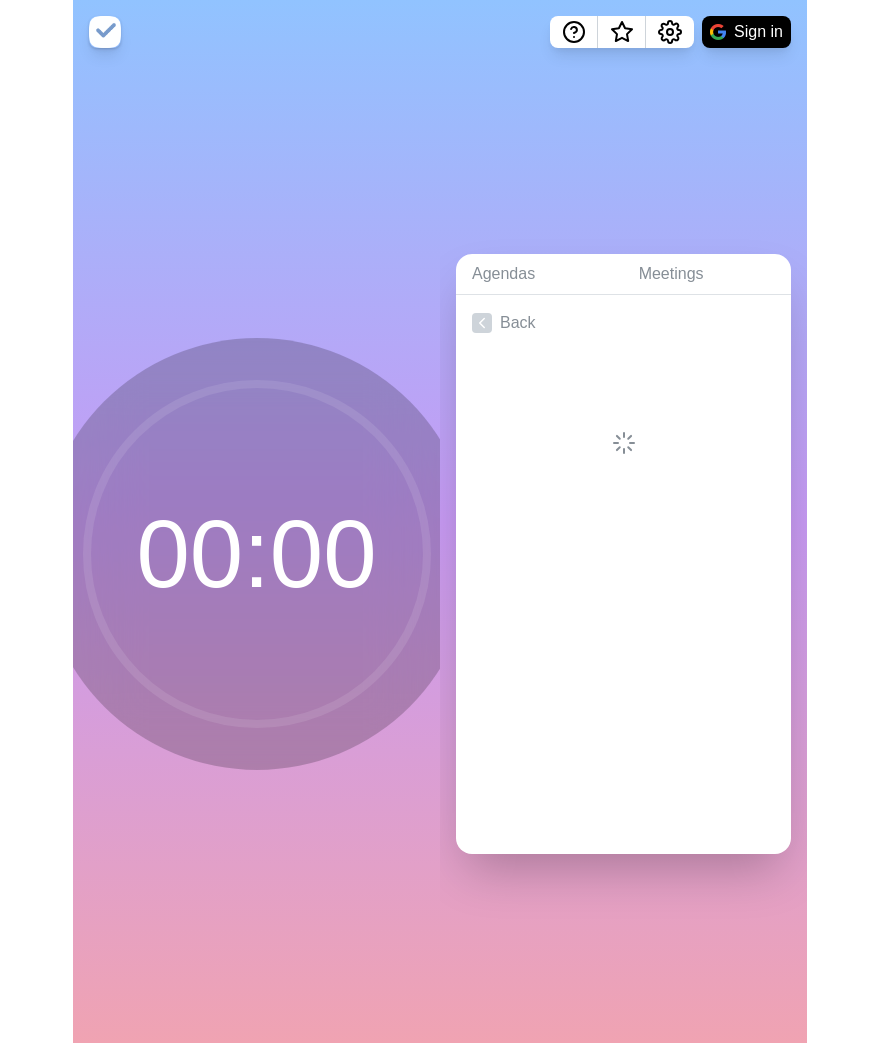 scroll, scrollTop: 0, scrollLeft: 0, axis: both 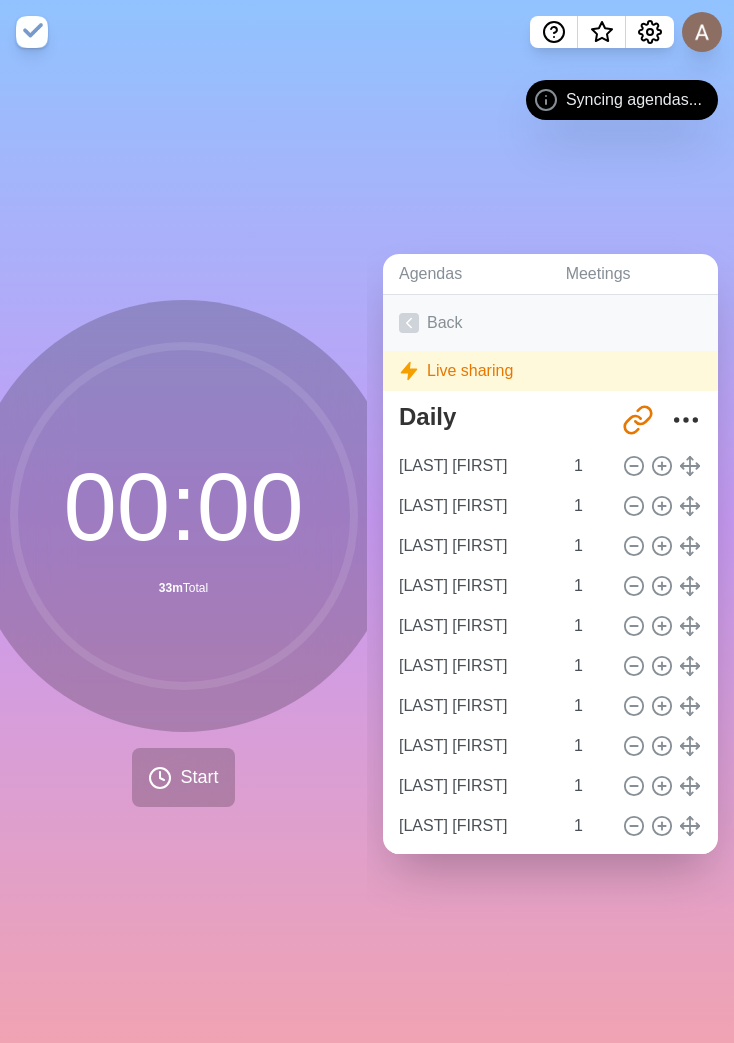 click on "Back" at bounding box center (550, 323) 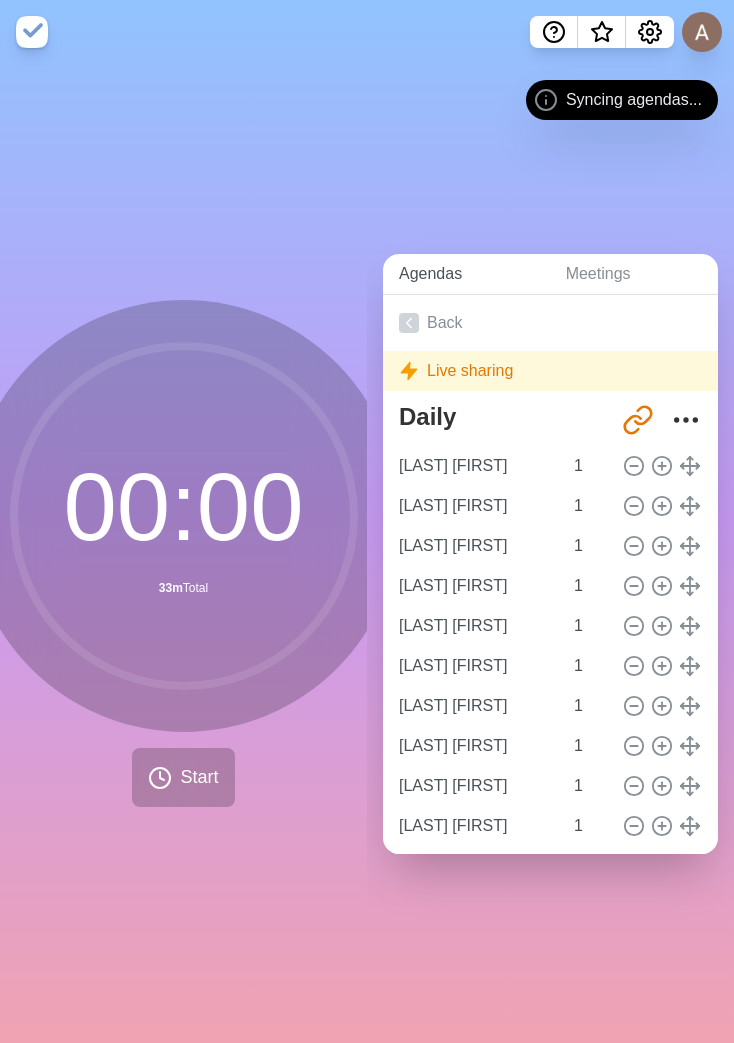 click on "Agendas" at bounding box center [466, 274] 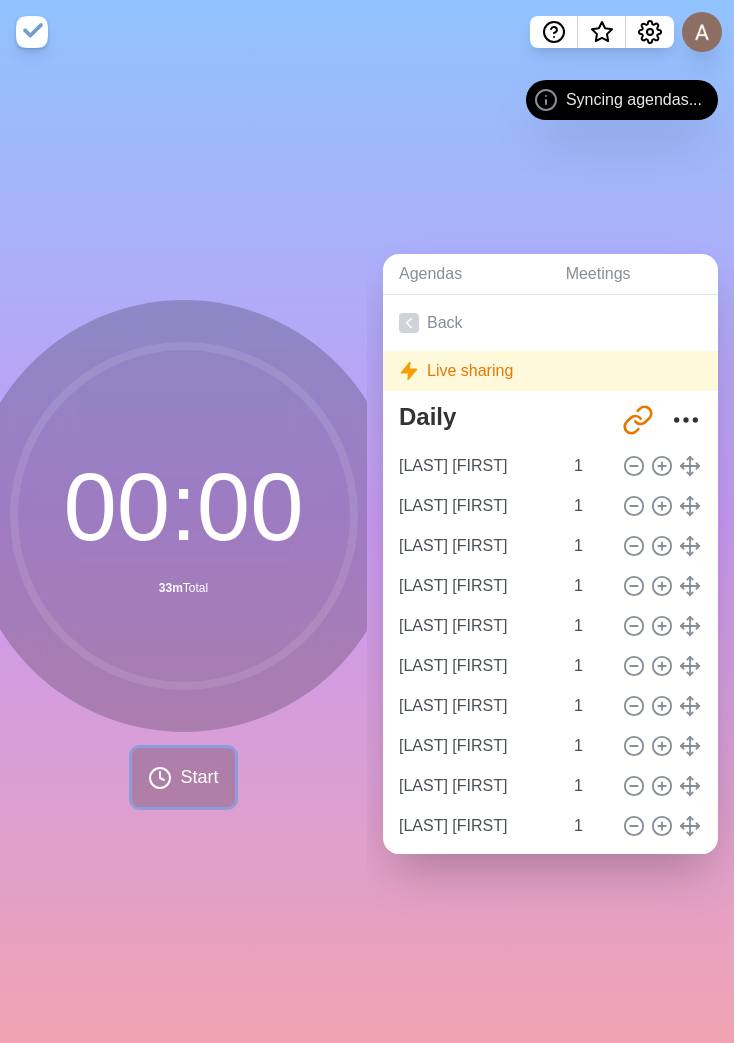 click on "Start" at bounding box center (183, 777) 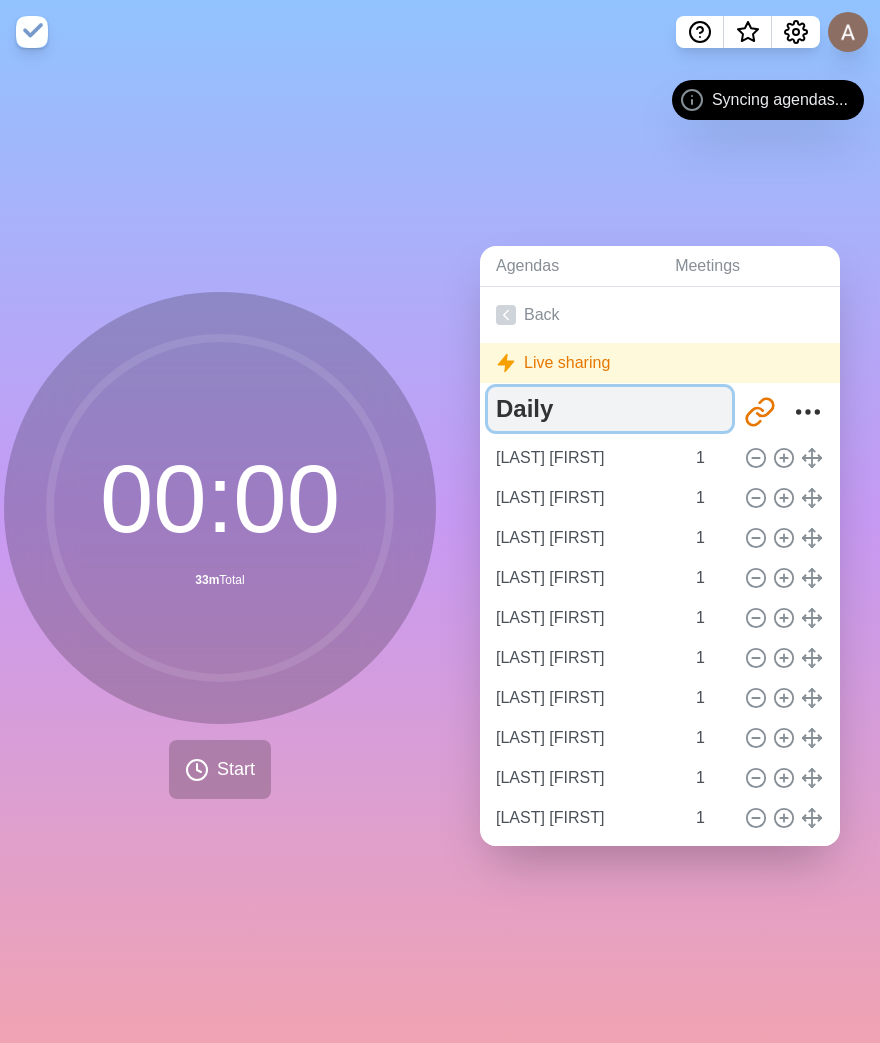 click on "Daily" at bounding box center [610, 409] 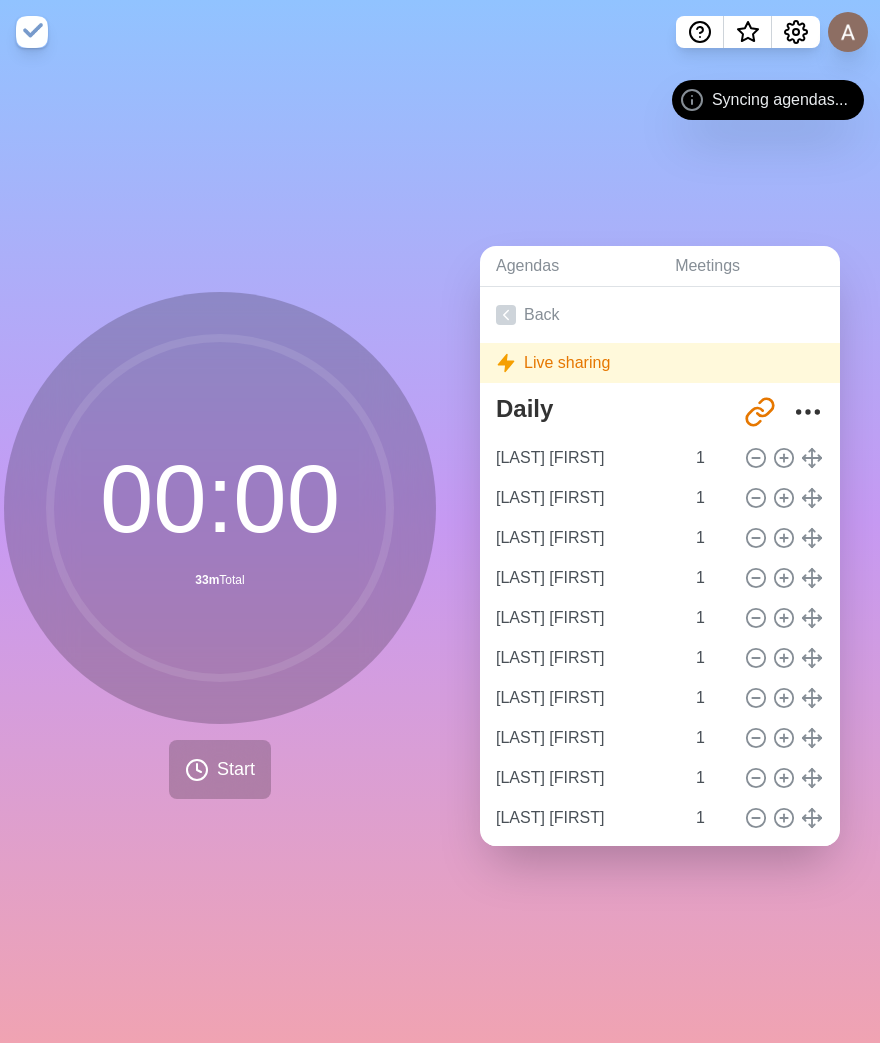 click on "Agendas   Meetings
Back
Live sharing   Daily   http://timeblocks.co/-OWt7xOB9fKSON63q68j           Андронов Александр   1       Борзова Александра   1       Бормакова Анастасия   1       Ведеев Юрий   1       Виноградов Сергей   1       Гавриленко Иван   1       Екимовская Валерия   1       Ефимов Александр   1       Жарков Евгений   1       Кучаев Илья   1       Лобов Илья   1       Люльченко Анастасия   1       Мартынова Ирина   1       Овчинников Андрей   1       Околелов Алексей   1       Перочкина Мария   1       Петевотов Виктор   1       Петроченков Алексей   1       Рубейкин Артём   1       Садовский Михаил   1       Таланов Антон   1       Трофимова Александра   1" at bounding box center (660, 553) 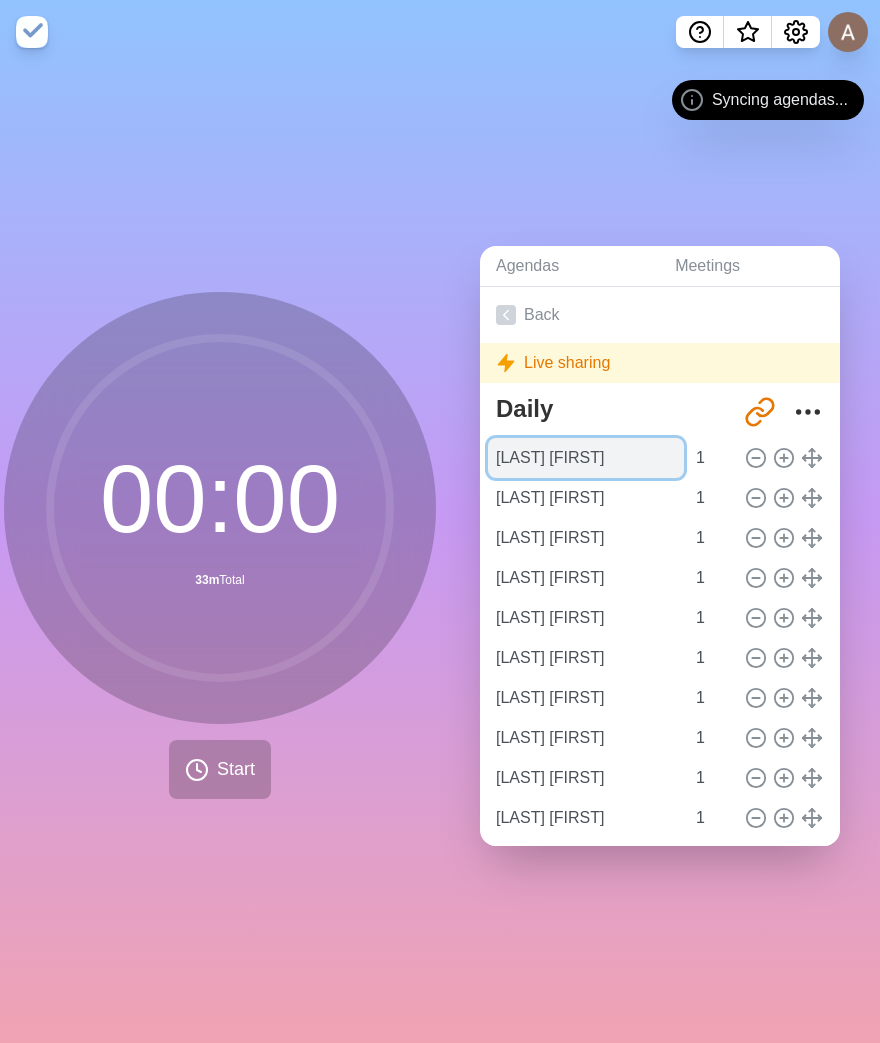 click on "[LAST] [FIRST]" at bounding box center [586, 458] 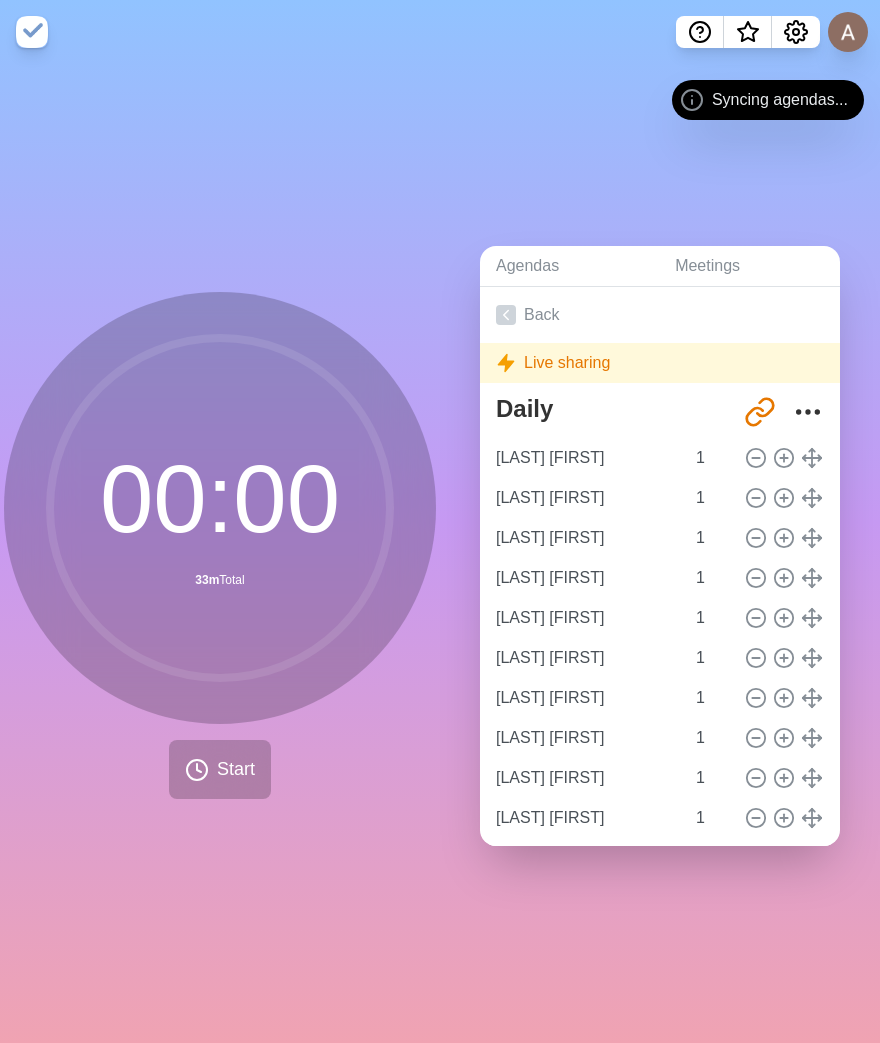 click on "Agendas   Meetings
Back
Live sharing   Daily   http://timeblocks.co/-OWt7xOB9fKSON63q68j           Андронов Александр   1       Борзова Александра   1       Бормакова Анастасия   1       Ведеев Юрий   1       Виноградов Сергей   1       Гавриленко Иван   1       Екимовская Валерия   1       Ефимов Александр   1       Жарков Евгений   1       Кучаев Илья   1       Лобов Илья   1       Люльченко Анастасия   1       Мартынова Ирина   1       Овчинников Андрей   1       Околелов Алексей   1       Перочкина Мария   1       Петевотов Виктор   1       Петроченков Алексей   1       Рубейкин Артём   1       Садовский Михаил   1       Таланов Антон   1       Трофимова Александра   1" at bounding box center (660, 553) 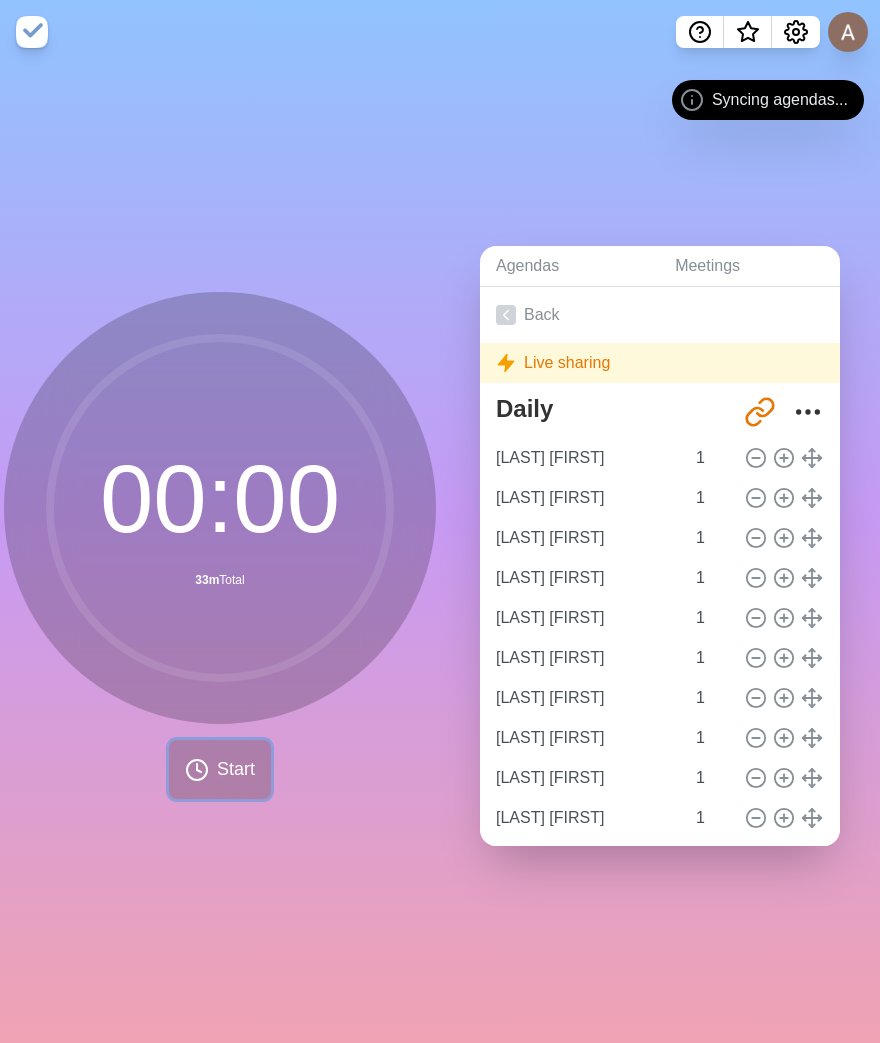 click 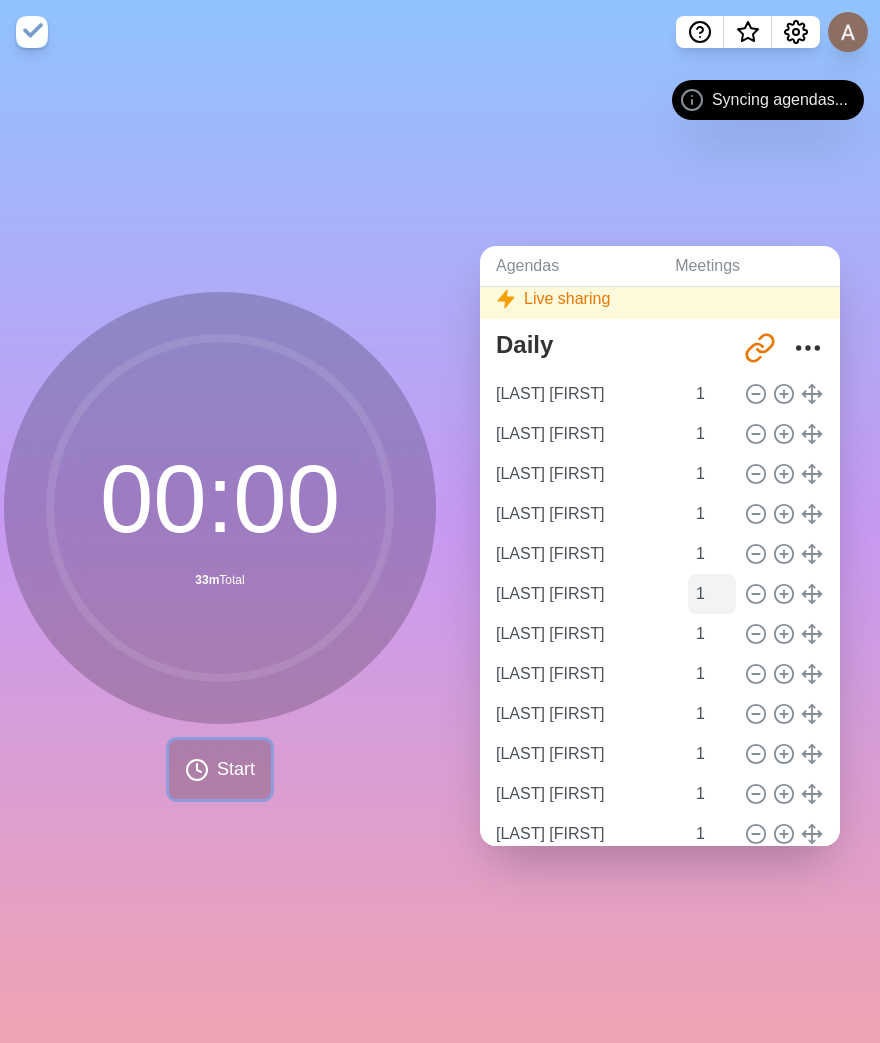 scroll, scrollTop: 0, scrollLeft: 0, axis: both 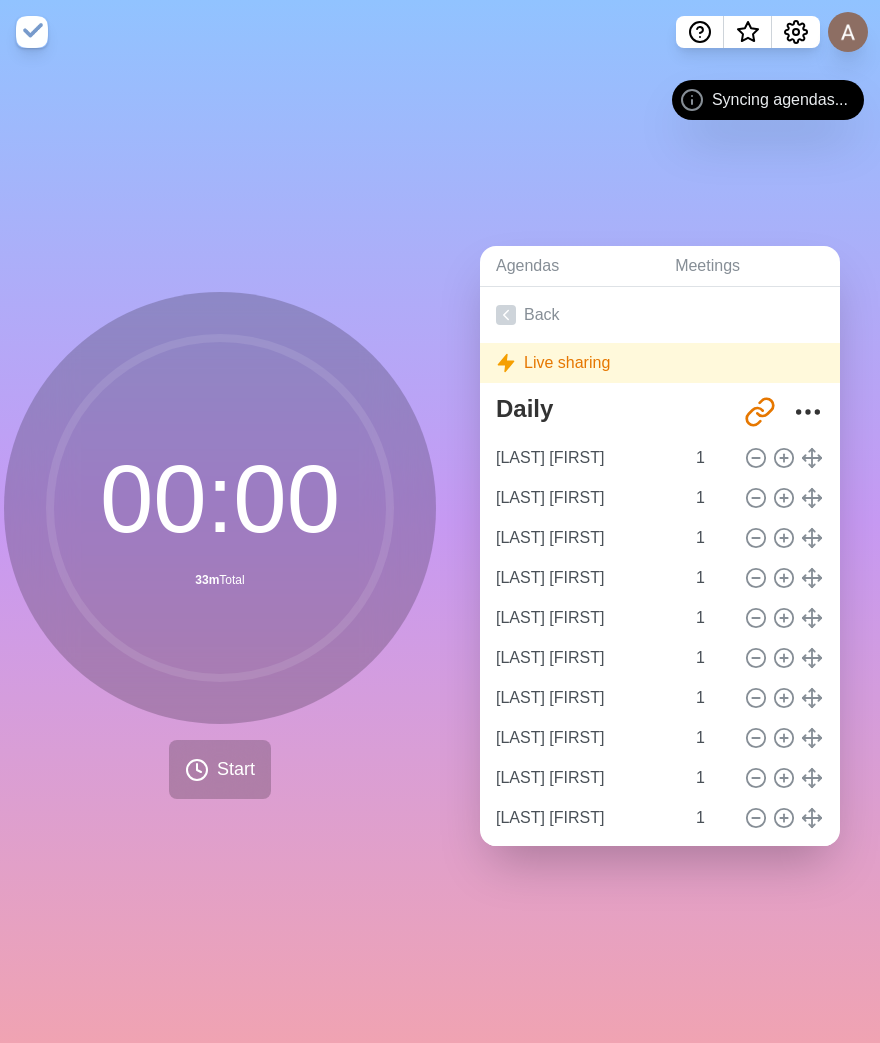 click on "Live sharing" at bounding box center (660, 363) 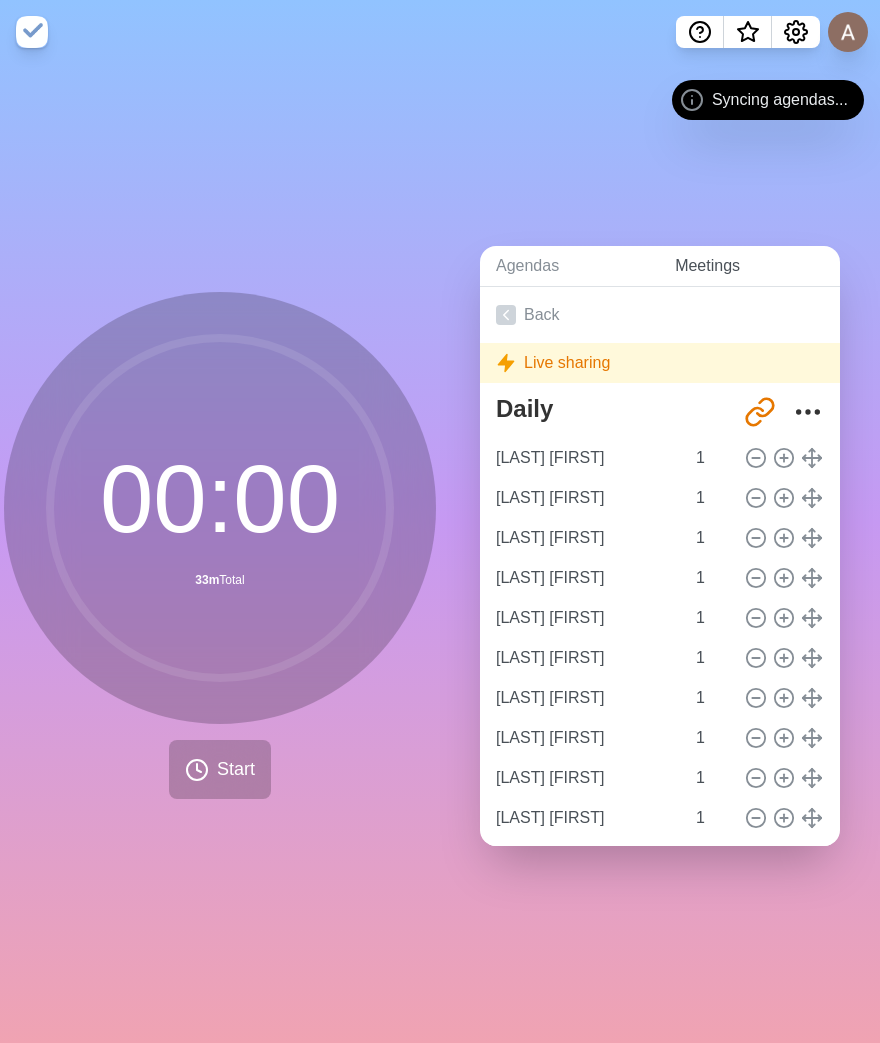click on "Meetings" at bounding box center [749, 266] 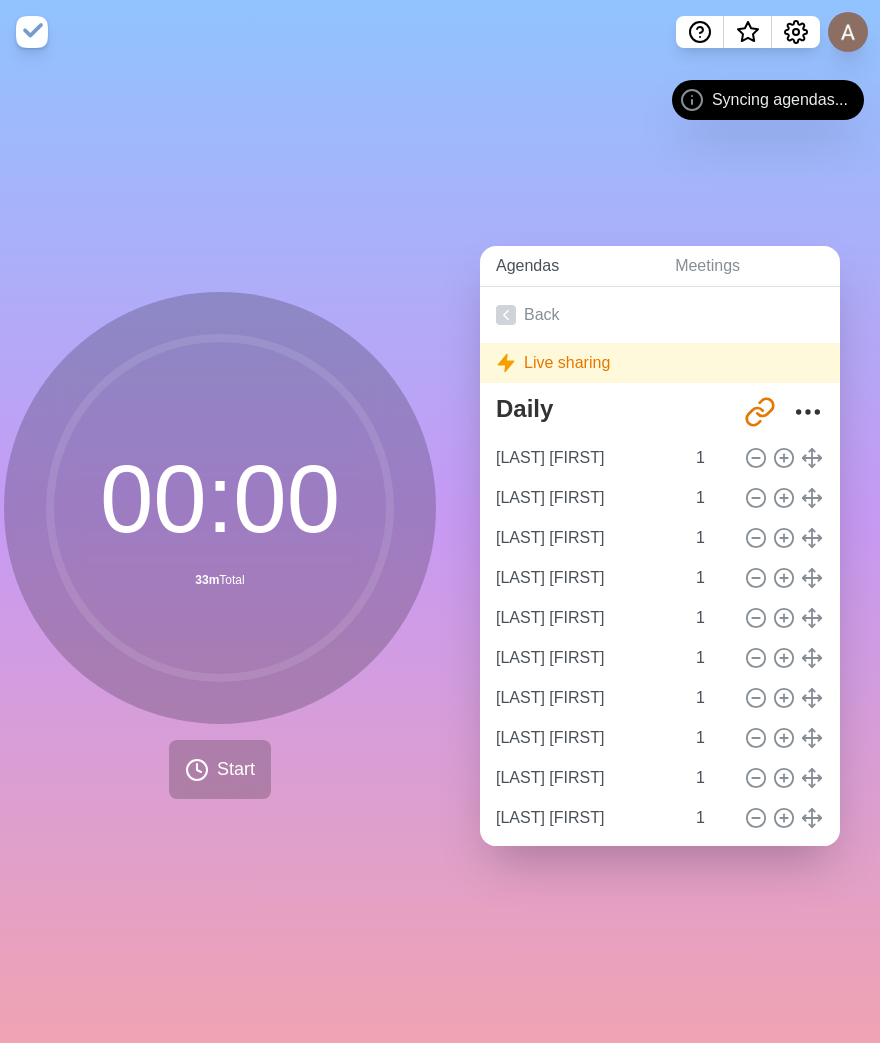 click on "Agendas" at bounding box center (569, 266) 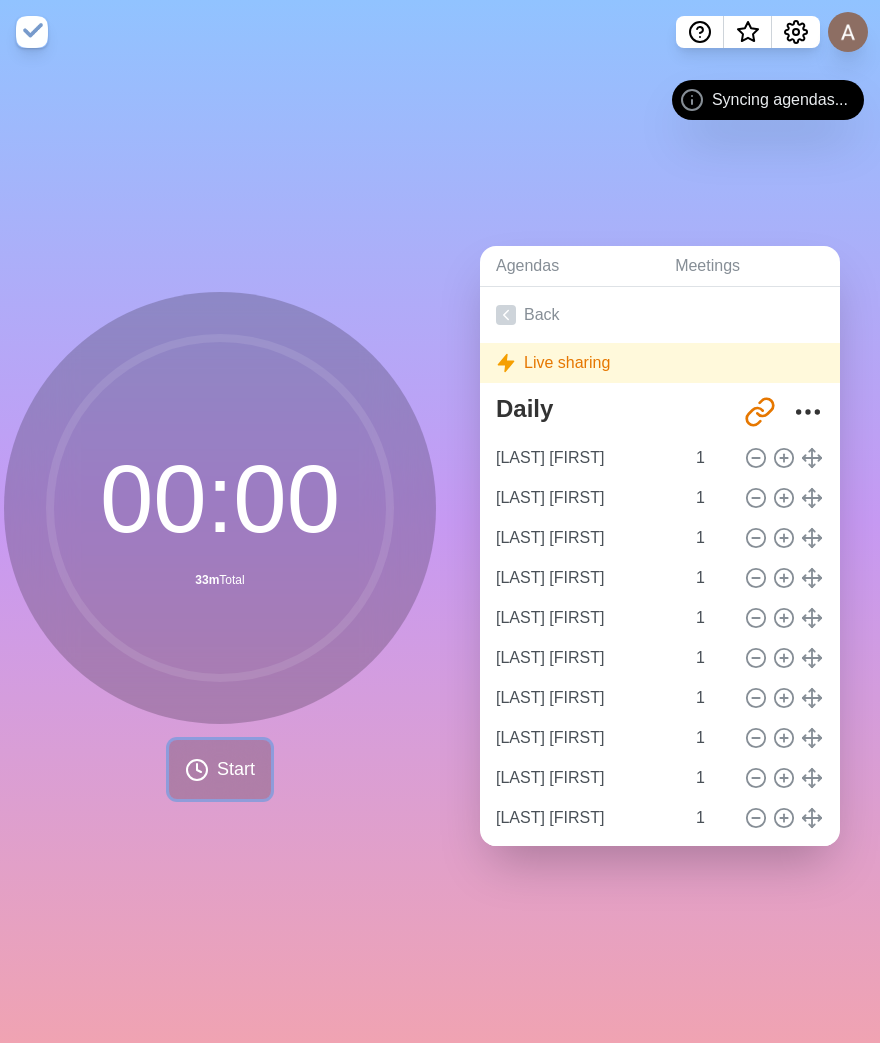 click on "Start" at bounding box center [220, 769] 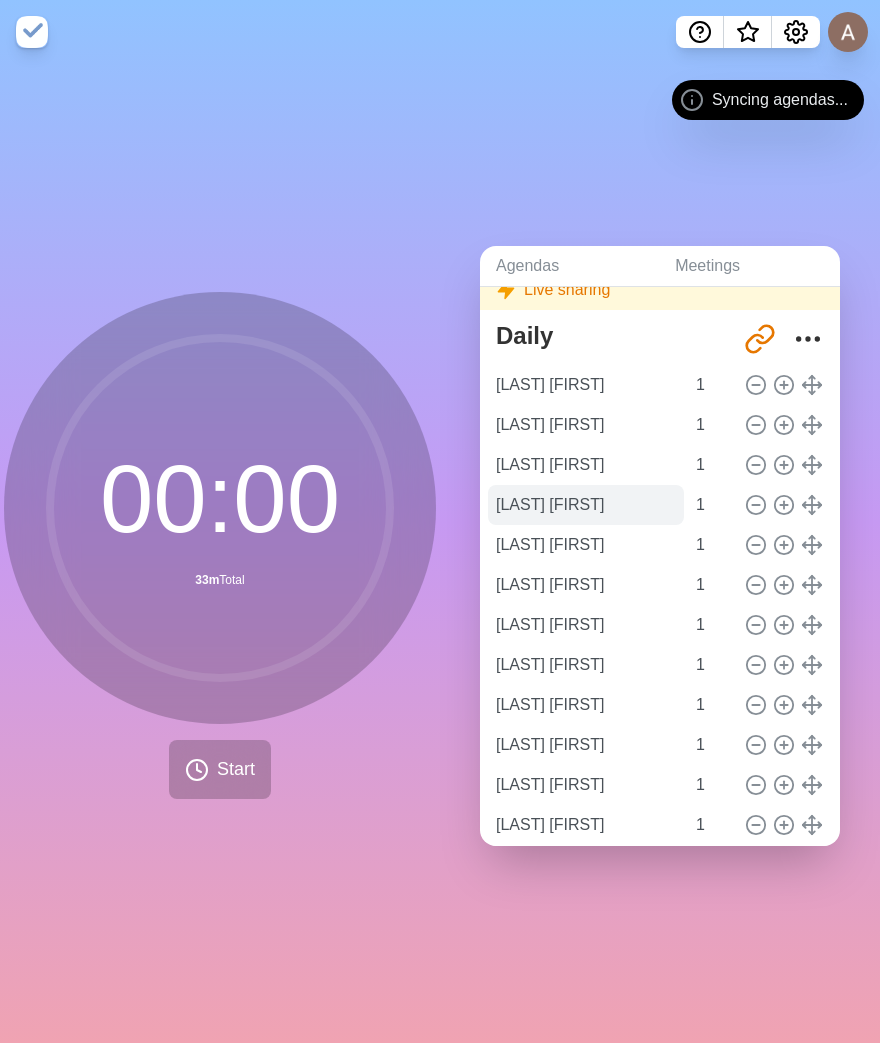 scroll, scrollTop: 100, scrollLeft: 0, axis: vertical 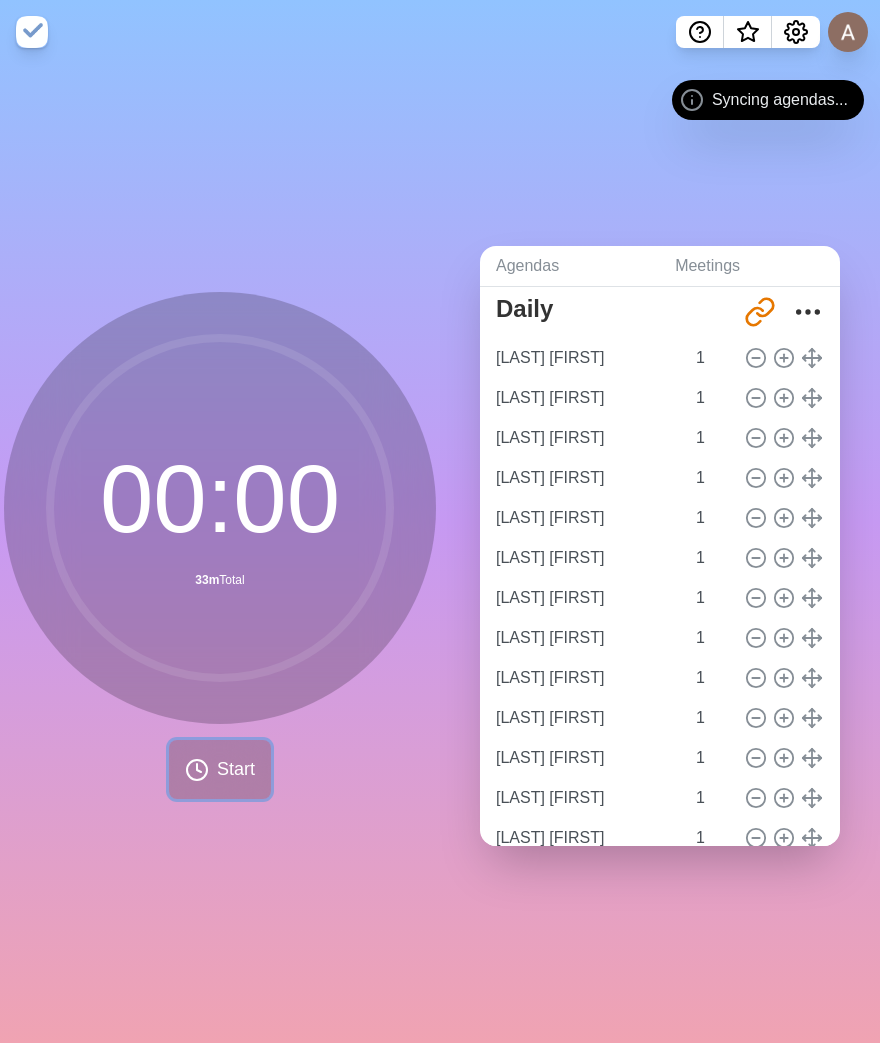 click on "Start" at bounding box center [236, 769] 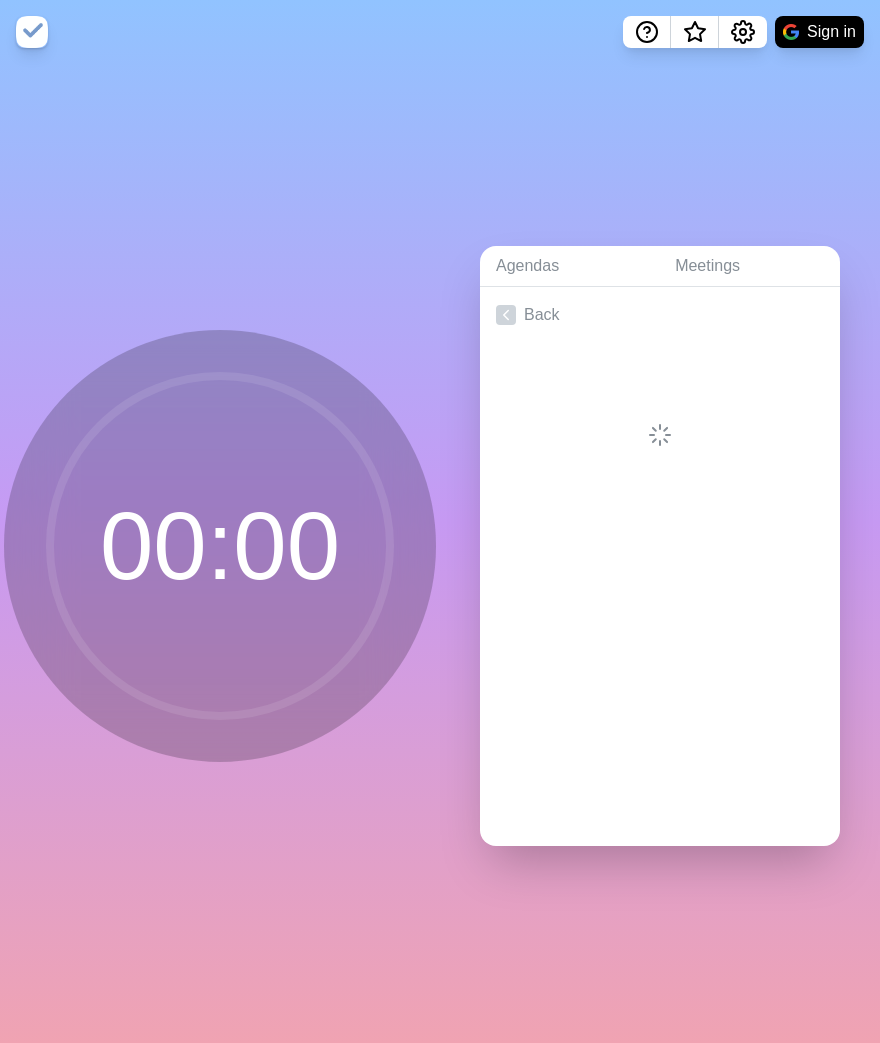 scroll, scrollTop: 0, scrollLeft: 0, axis: both 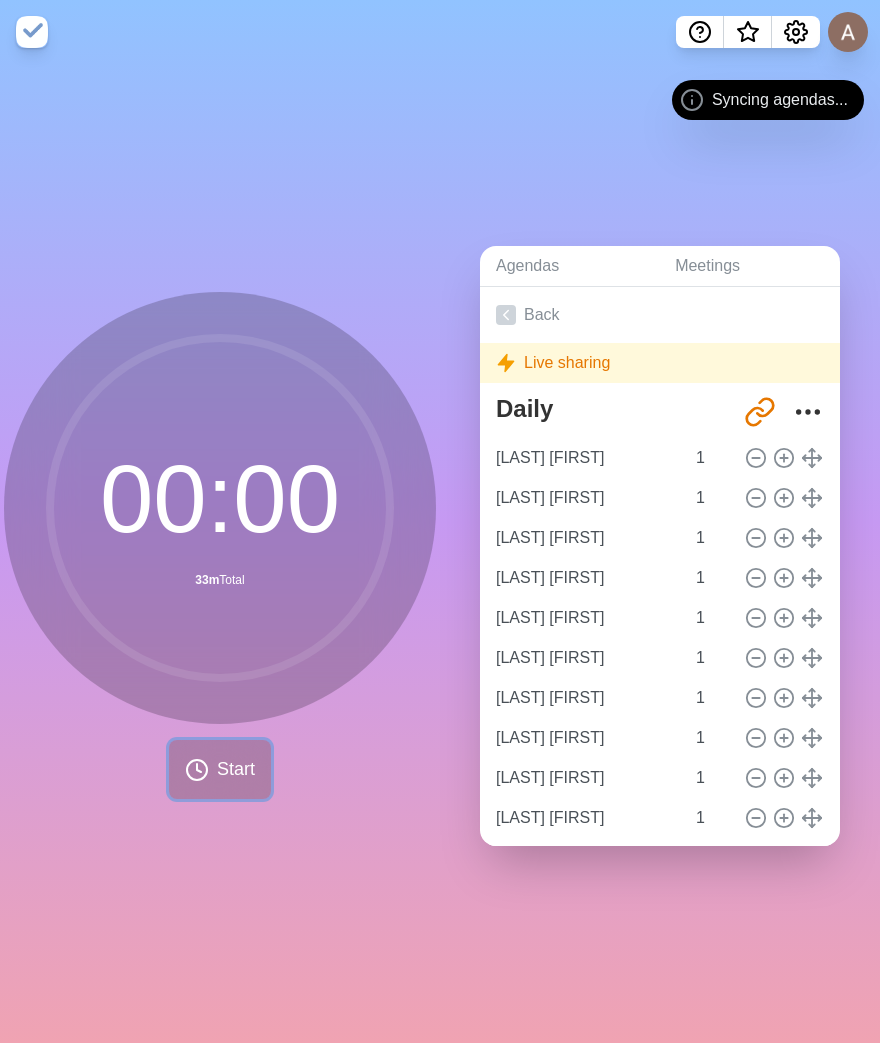 click on "Start" at bounding box center [236, 769] 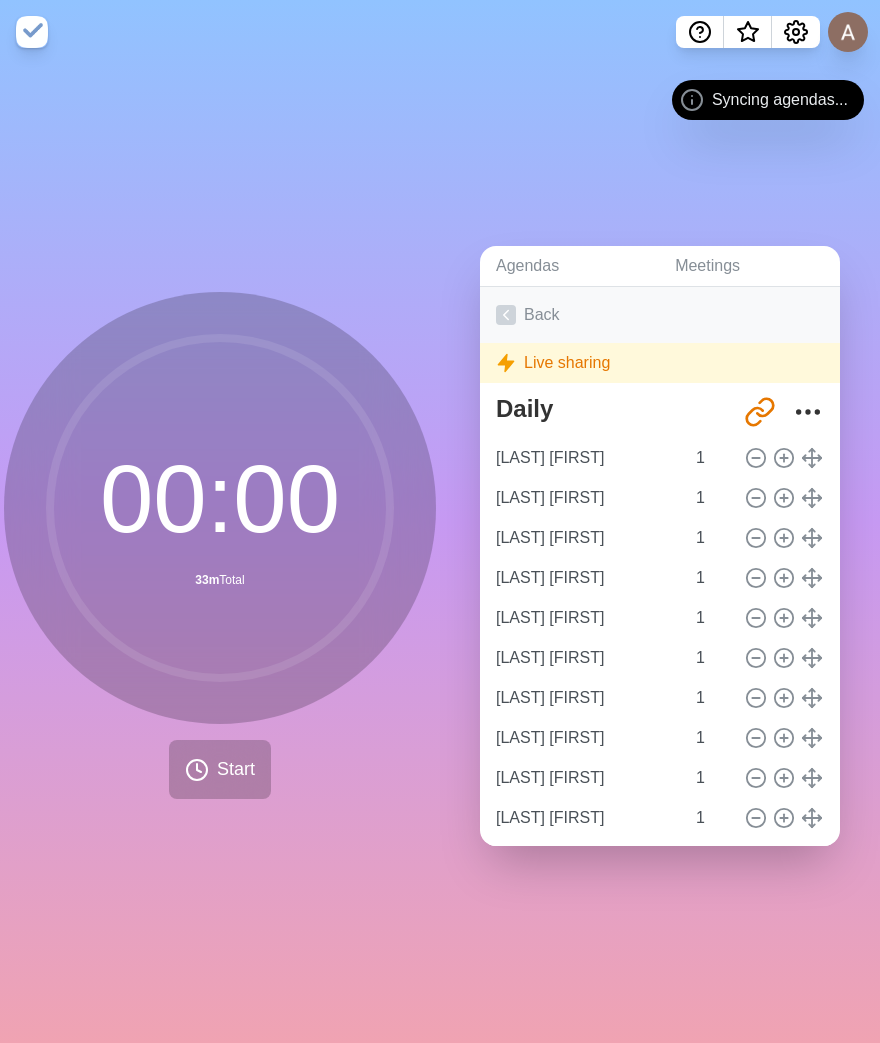 click on "Back" at bounding box center [660, 315] 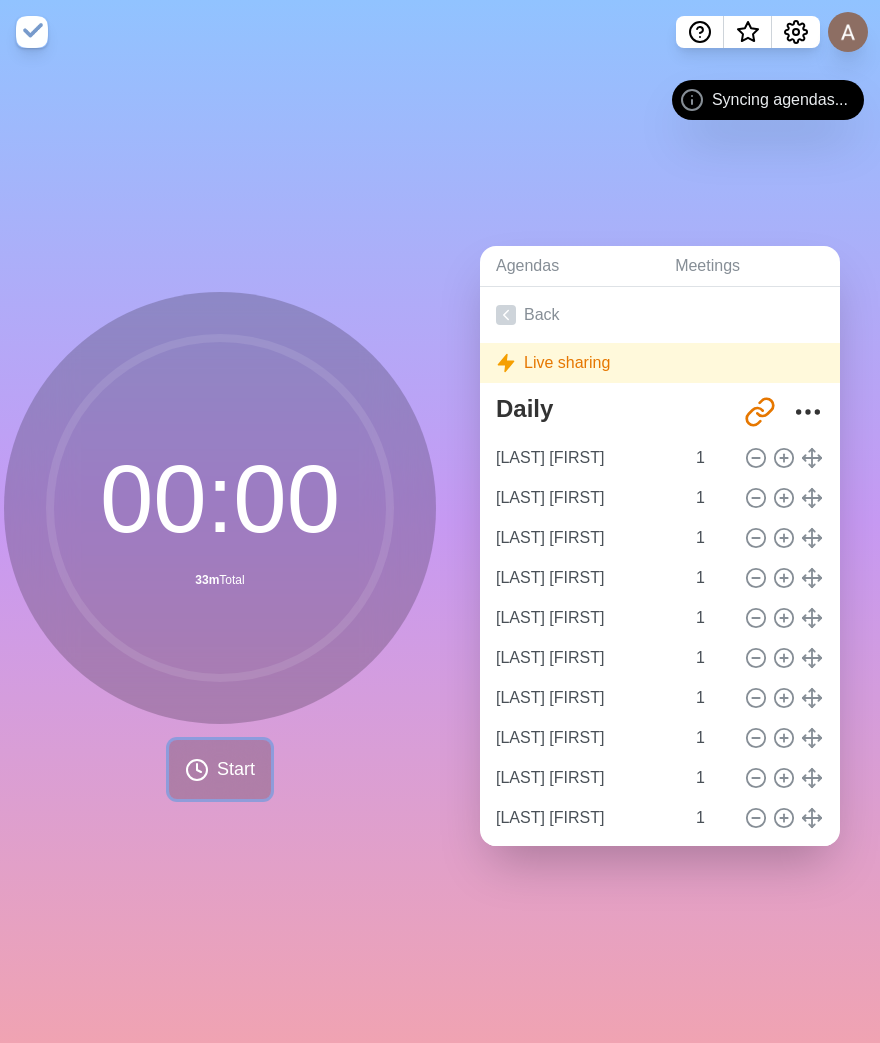 click on "Start" at bounding box center (220, 769) 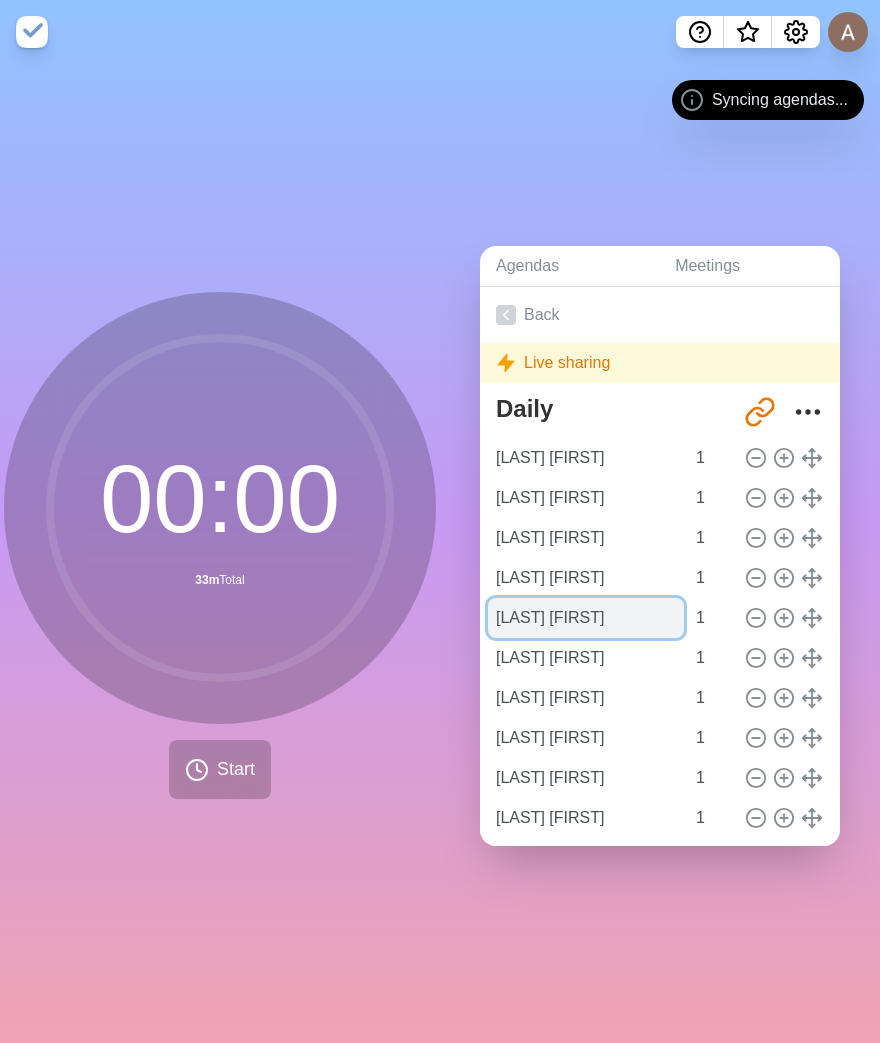 click on "[LAST] [FIRST]" at bounding box center [586, 618] 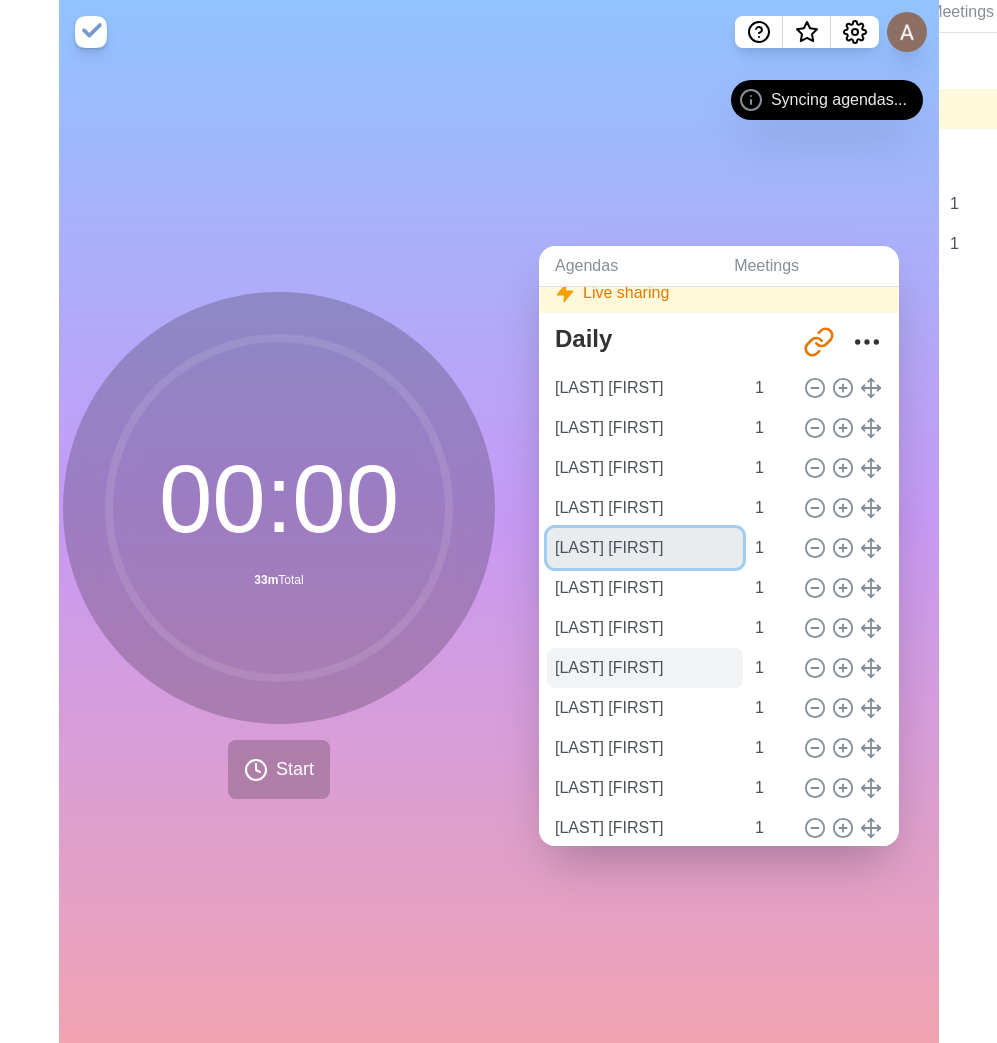 scroll, scrollTop: 100, scrollLeft: 0, axis: vertical 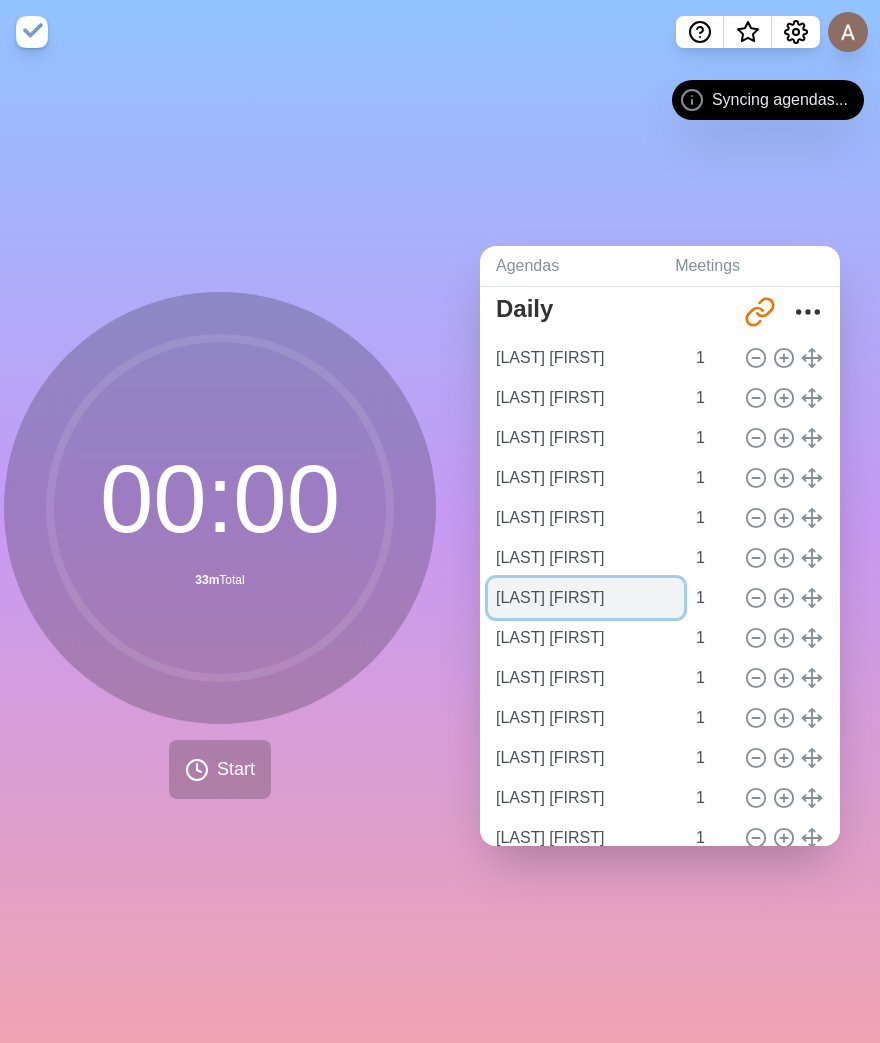 click on "[LAST] [FIRST]" at bounding box center [586, 598] 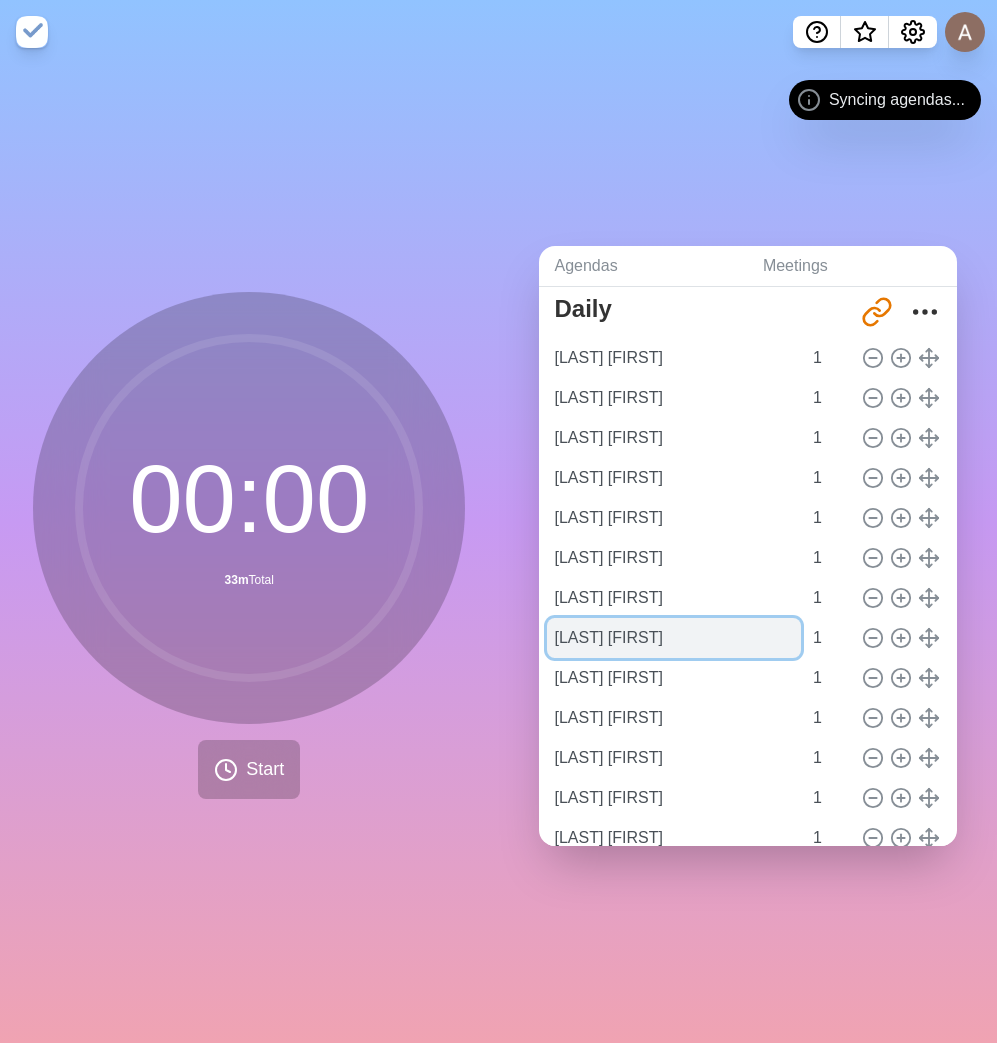 click on "[FIRST] [LAST]" at bounding box center (674, 638) 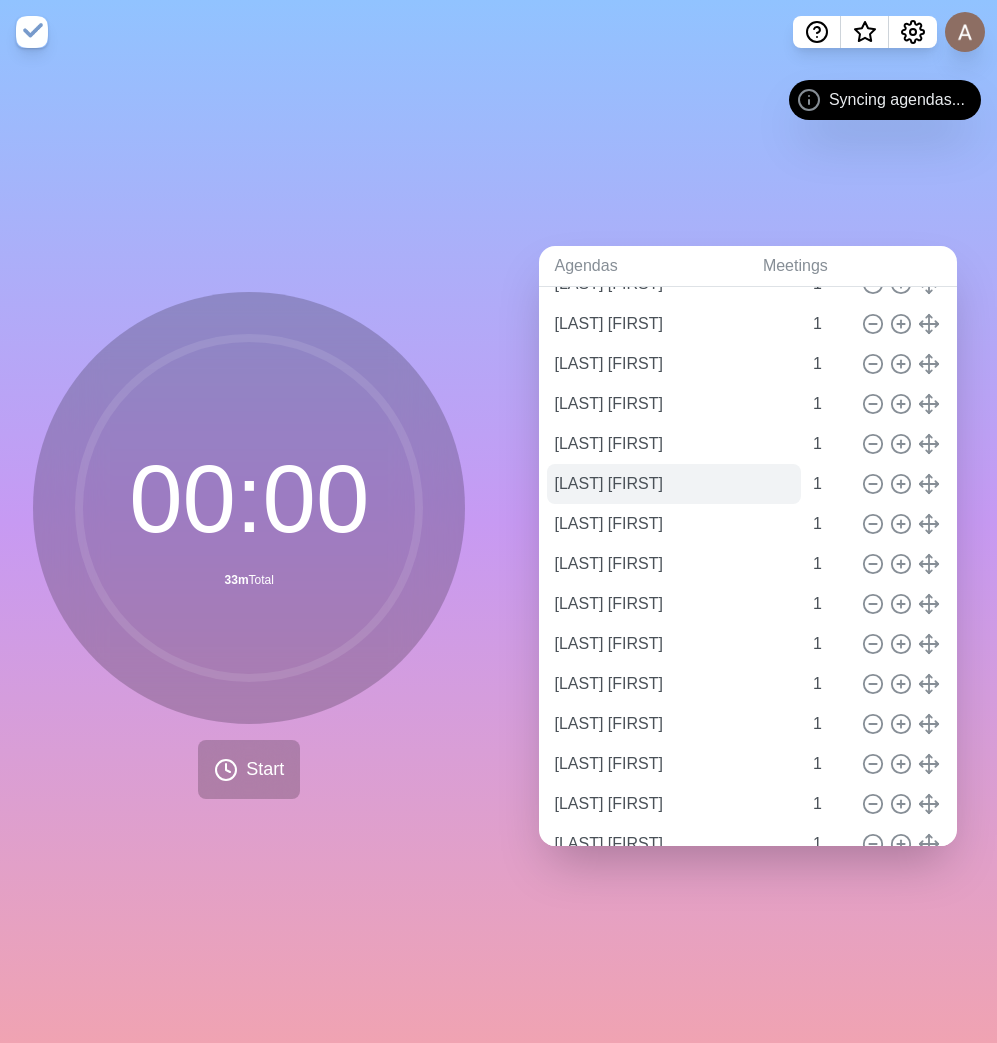 scroll, scrollTop: 300, scrollLeft: 0, axis: vertical 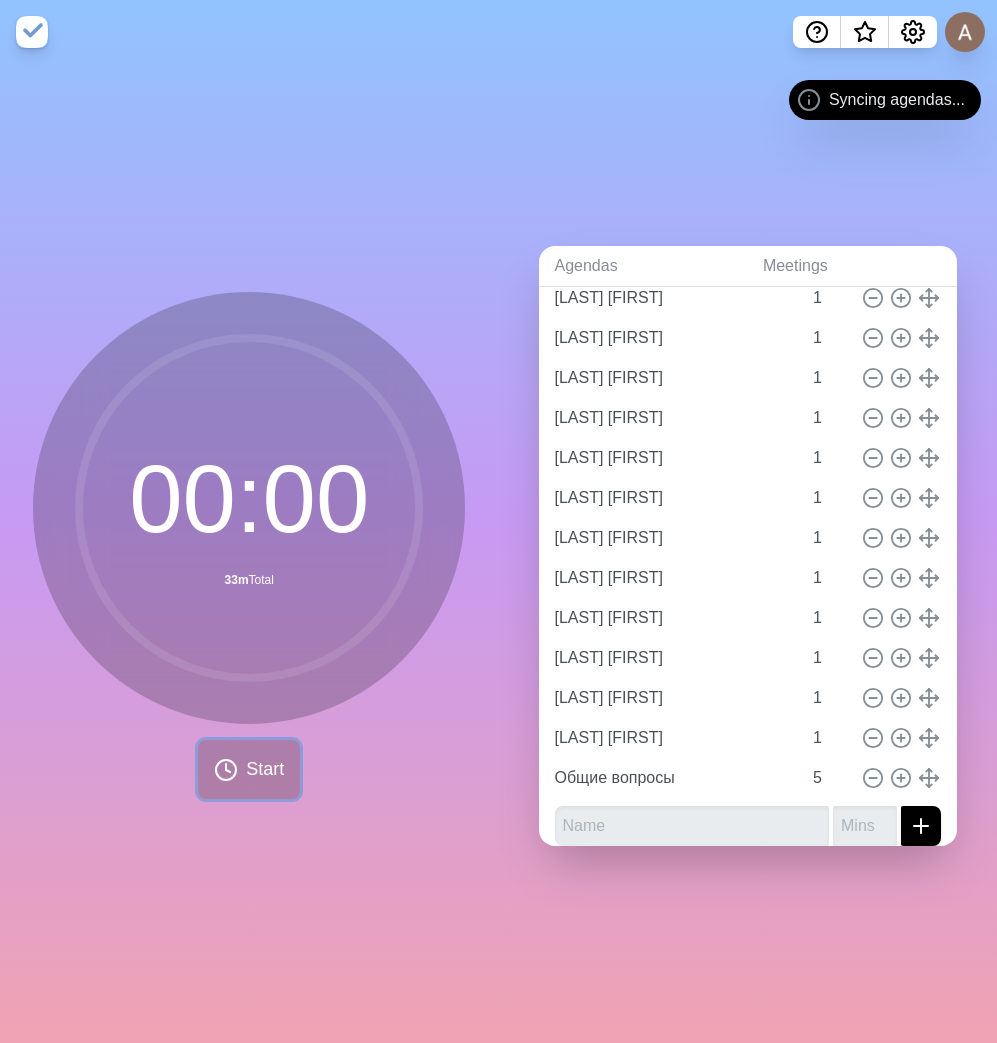 click on "Start" at bounding box center [249, 769] 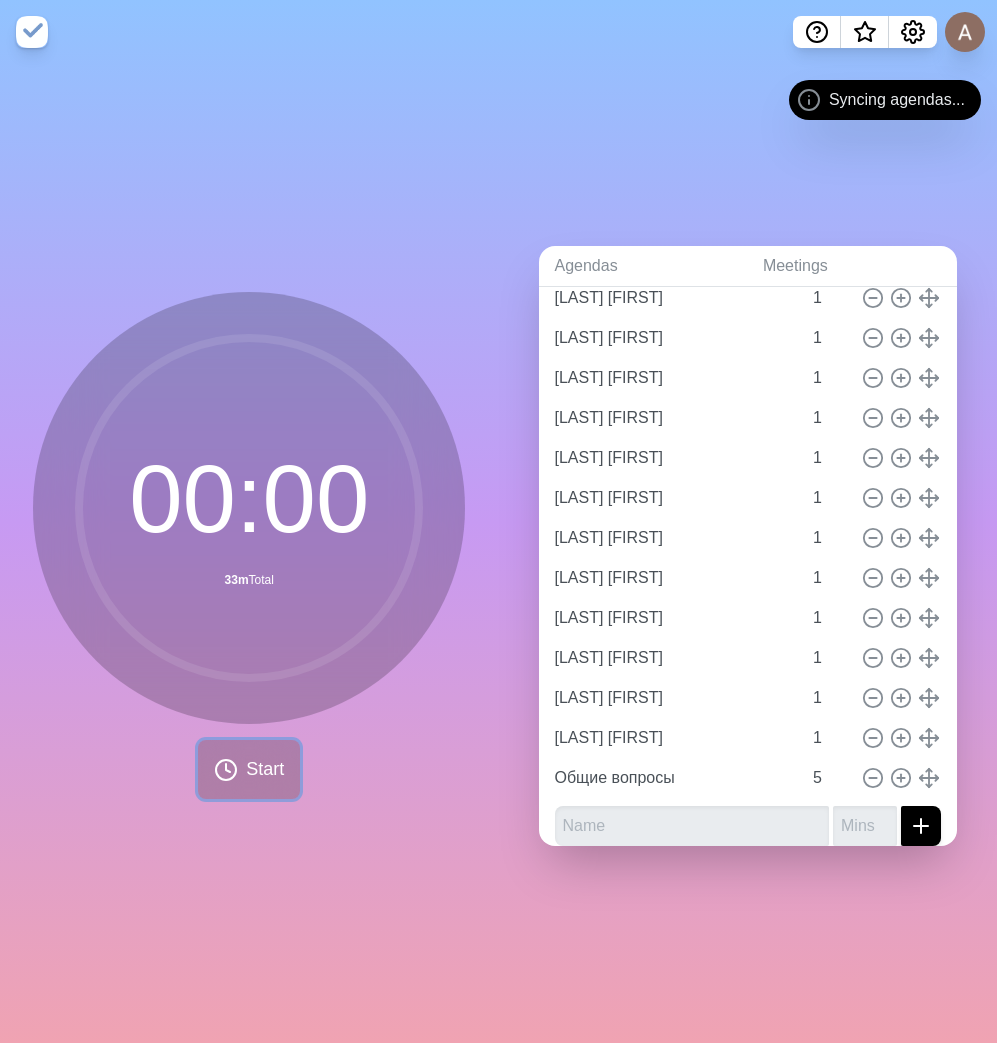 click on "Start" at bounding box center (265, 769) 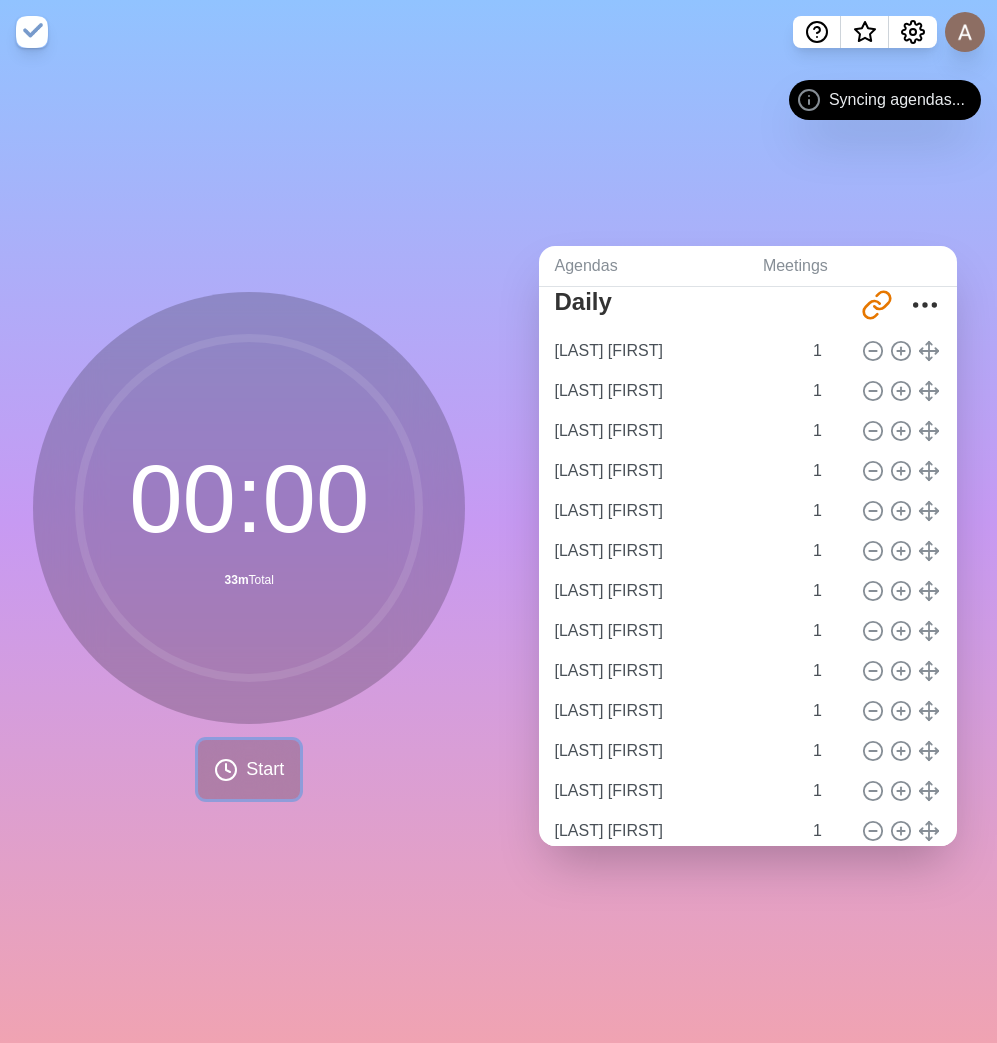 scroll, scrollTop: 0, scrollLeft: 0, axis: both 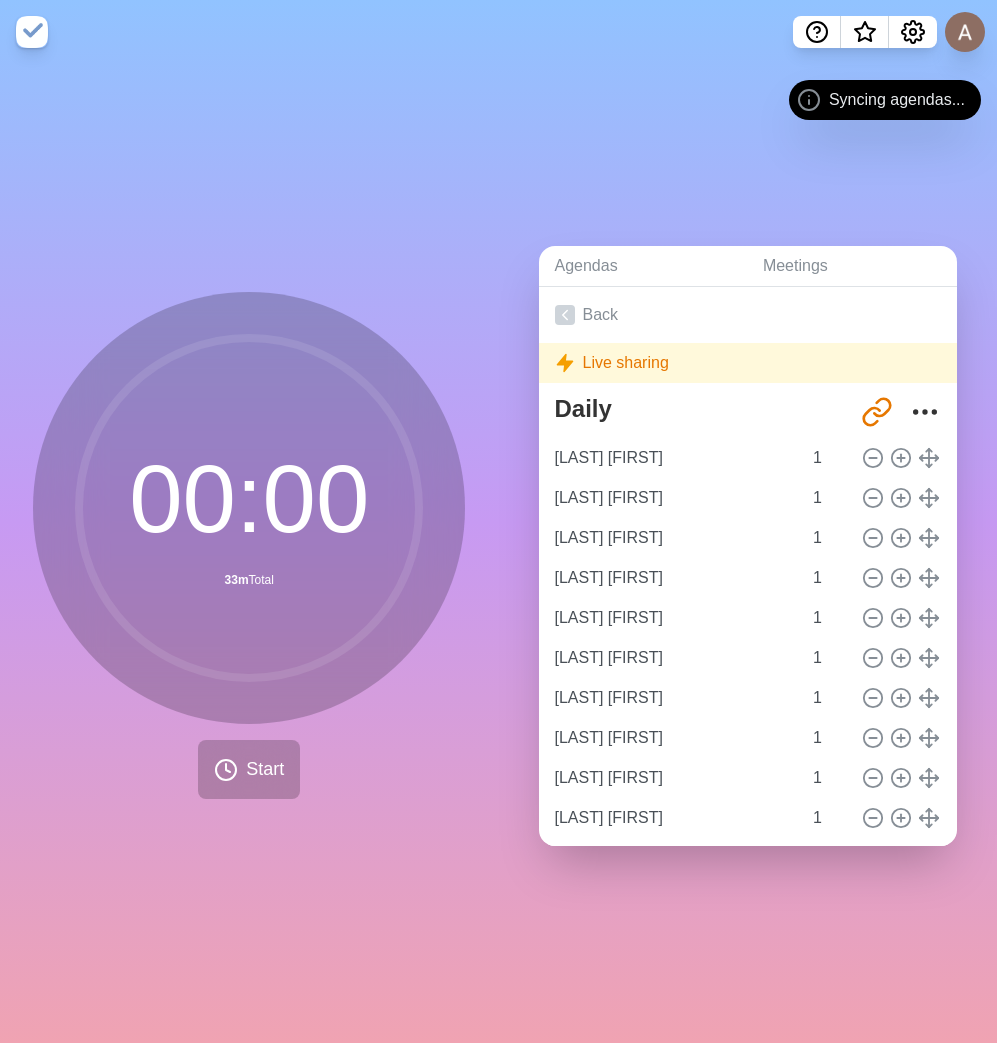 click on "Syncing agendas..." at bounding box center (885, 100) 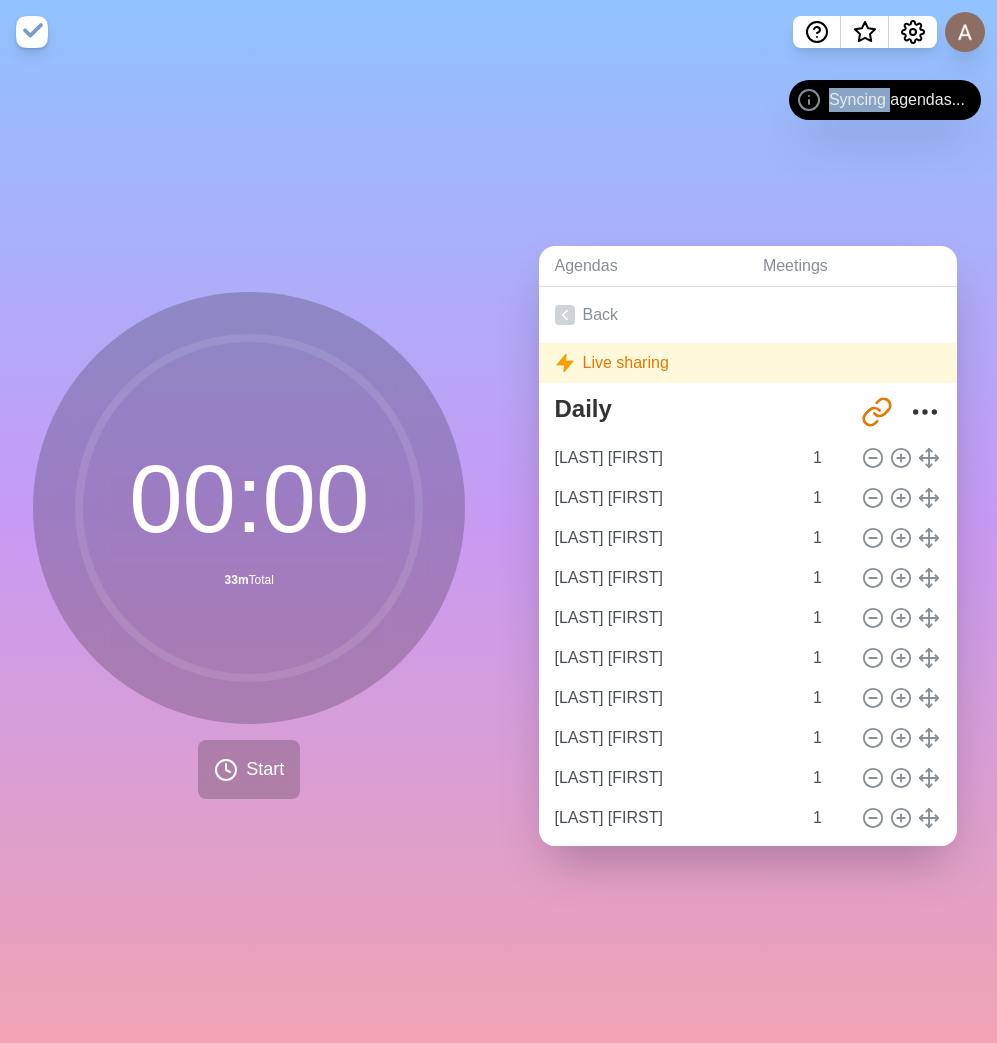 click on "Syncing agendas..." at bounding box center [885, 100] 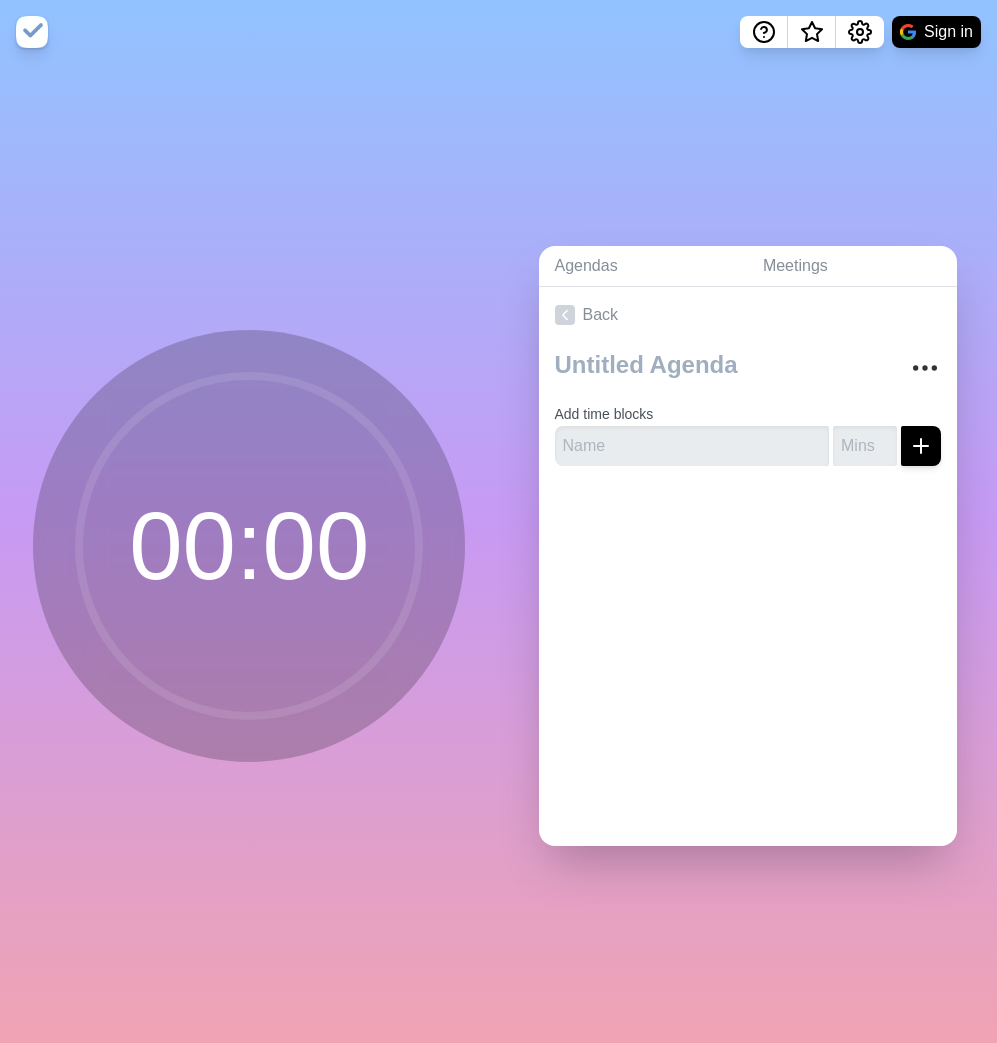 scroll, scrollTop: 0, scrollLeft: 0, axis: both 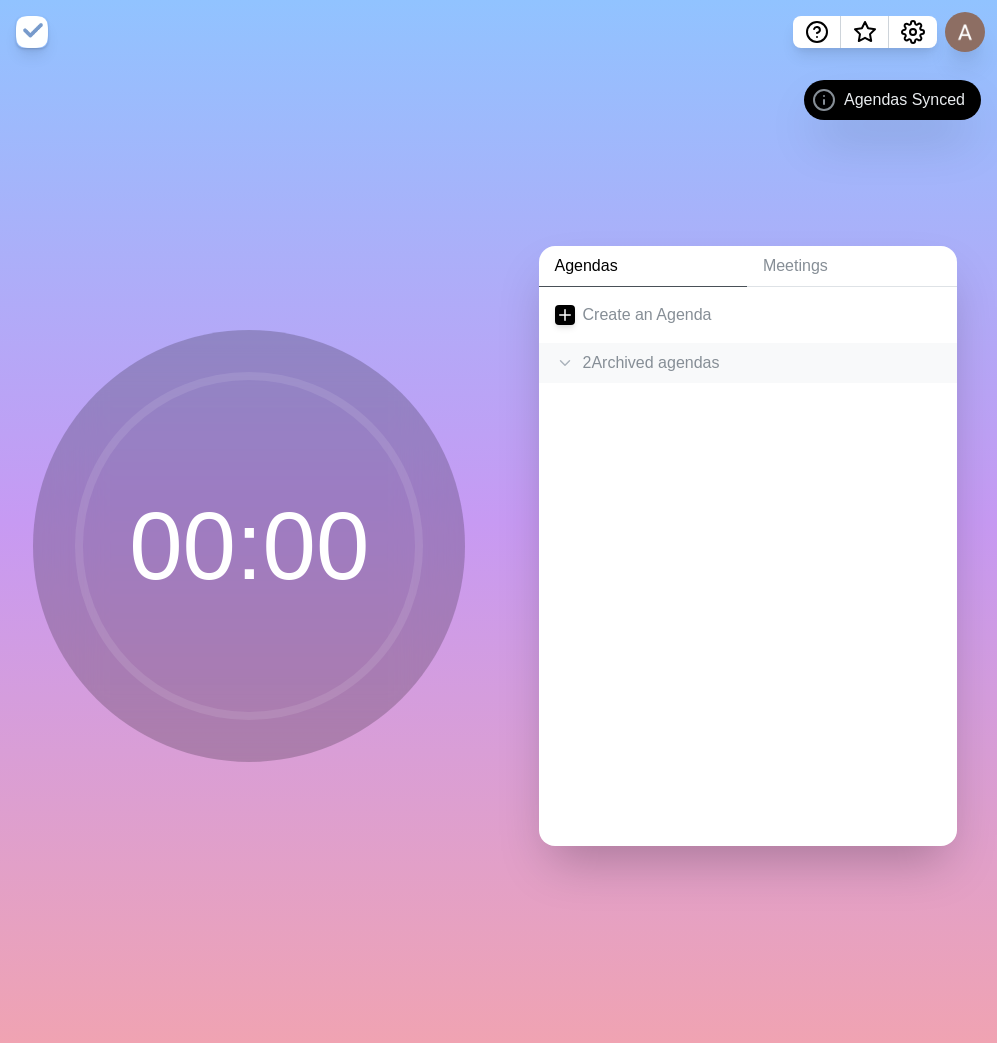 click 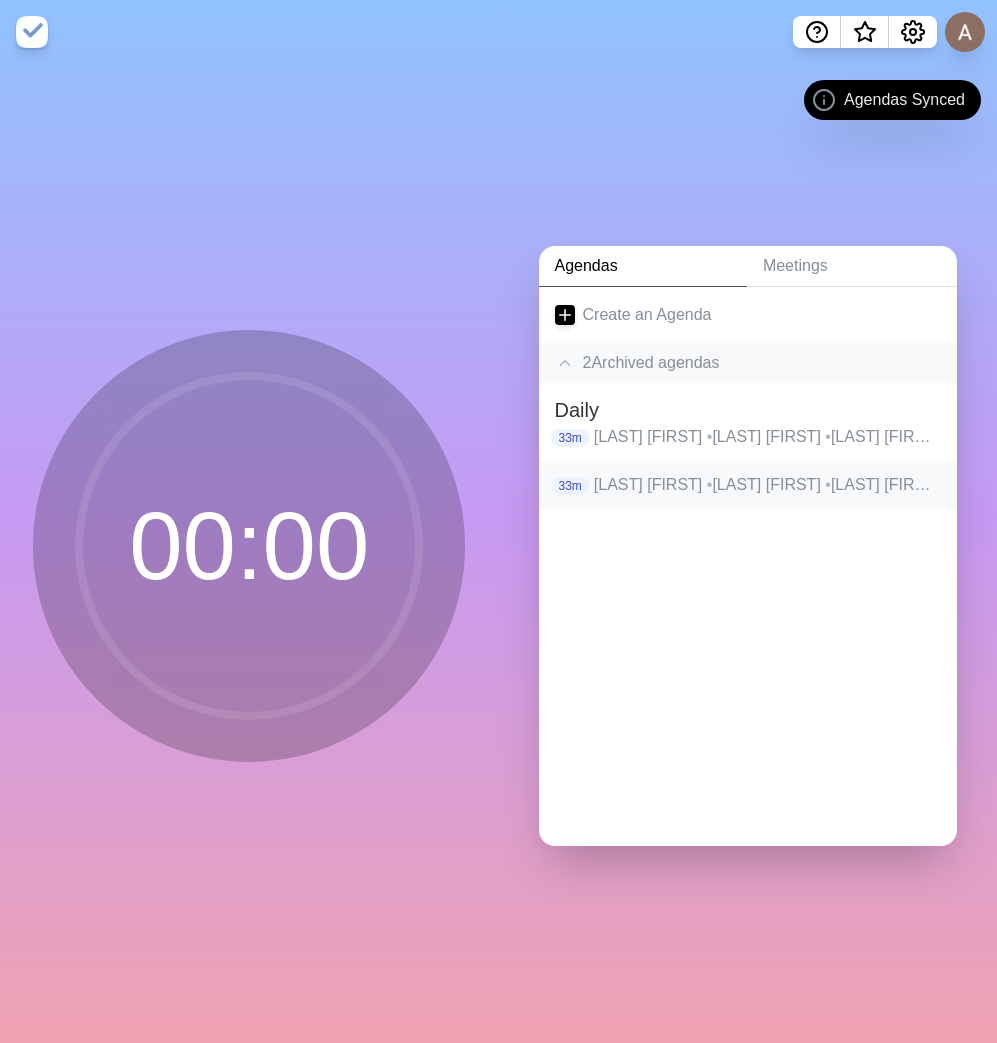 click on "[LAST] [FIRST]   •  [LAST] [FIRST]   •  [LAST] [FIRST]   •  [LAST] [FIRST]   •  [LAST] [FIRST]   •  [LAST] [FIRST]   •  [LAST] [FIRST]   •  [LAST] [FIRST]   •  [LAST] [FIRST]   •  [LAST] [FIRST]   •  [LAST] [FIRST]   •  [LAST] [FIRST]   •  [LAST] [FIRST]   •  [LAST] [FIRST]   •  [LAST] [FIRST]   •  [LAST] [FIRST]   •  [LAST] [FIRST]   •  [LAST] [FIRST]   •  [LAST] [FIRST]   •  [LAST] [FIRST]   •  [LAST] [FIRST]   •  [LAST] [FIRST]   •  [LAST] [FIRST]   •  [LAST] [FIRST]   •  [LAST] [FIRST]   •    •" at bounding box center [767, 485] 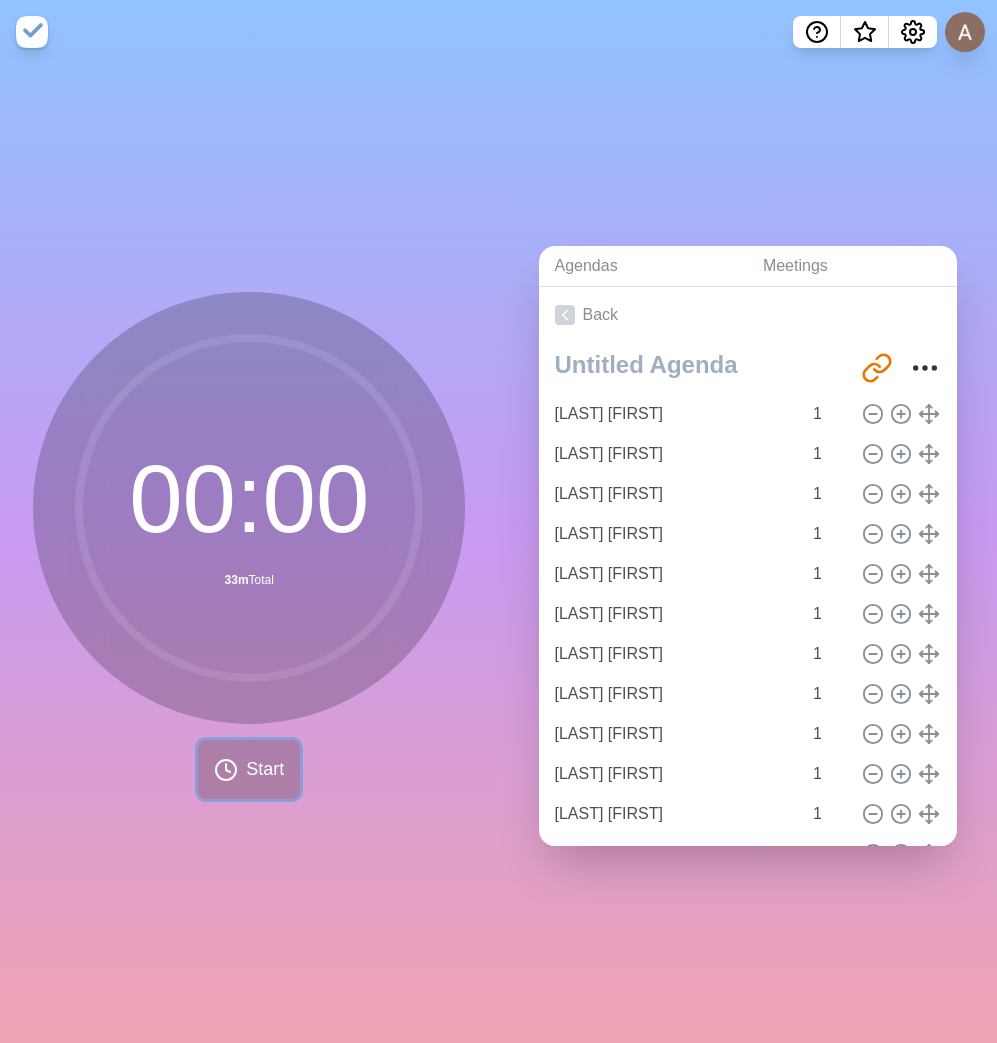 click on "Start" at bounding box center (249, 769) 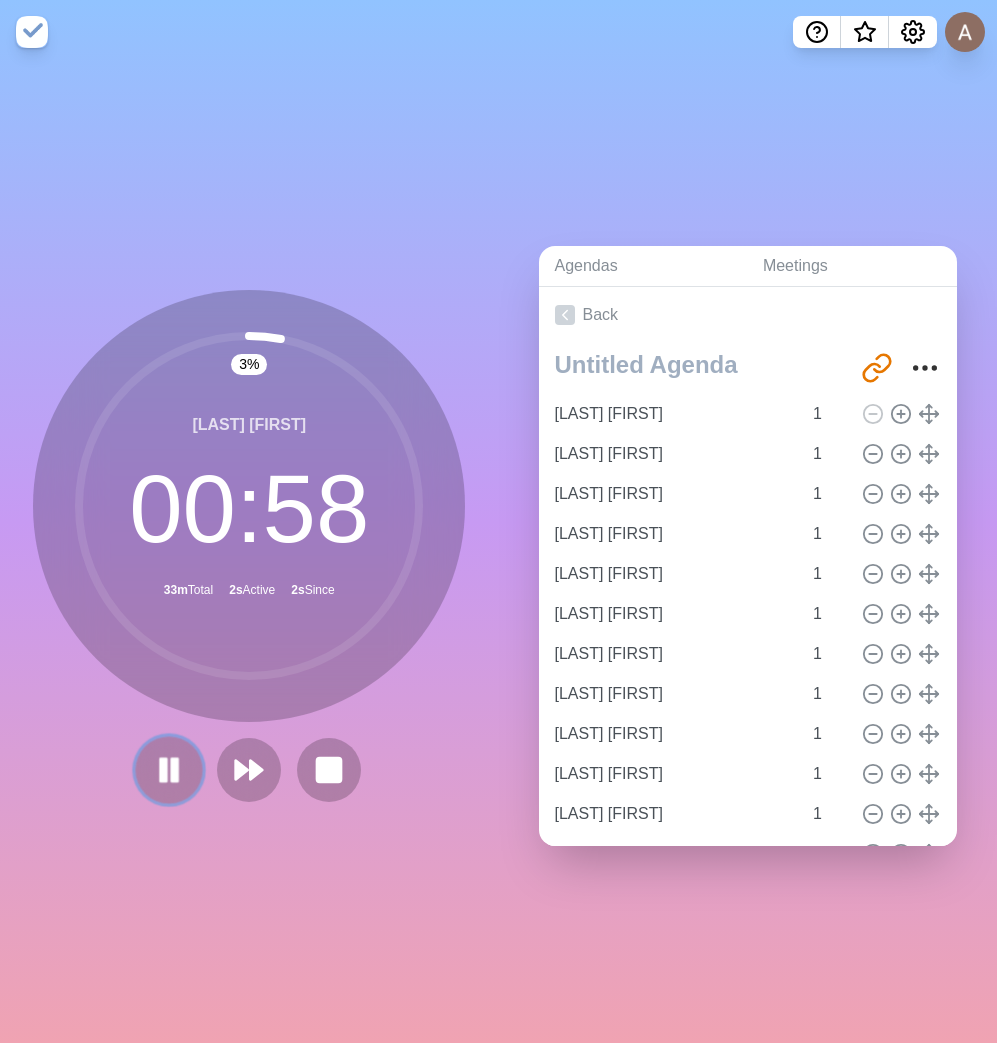 click 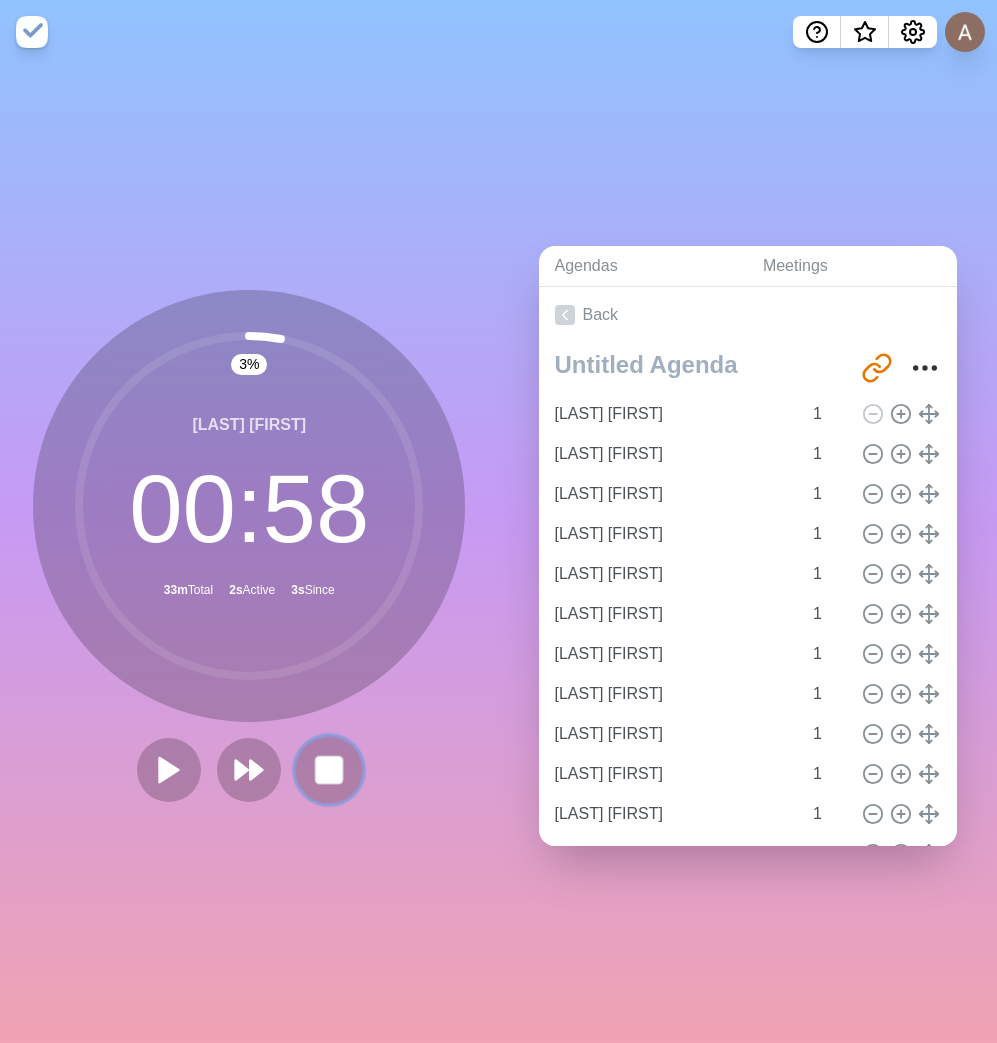 click 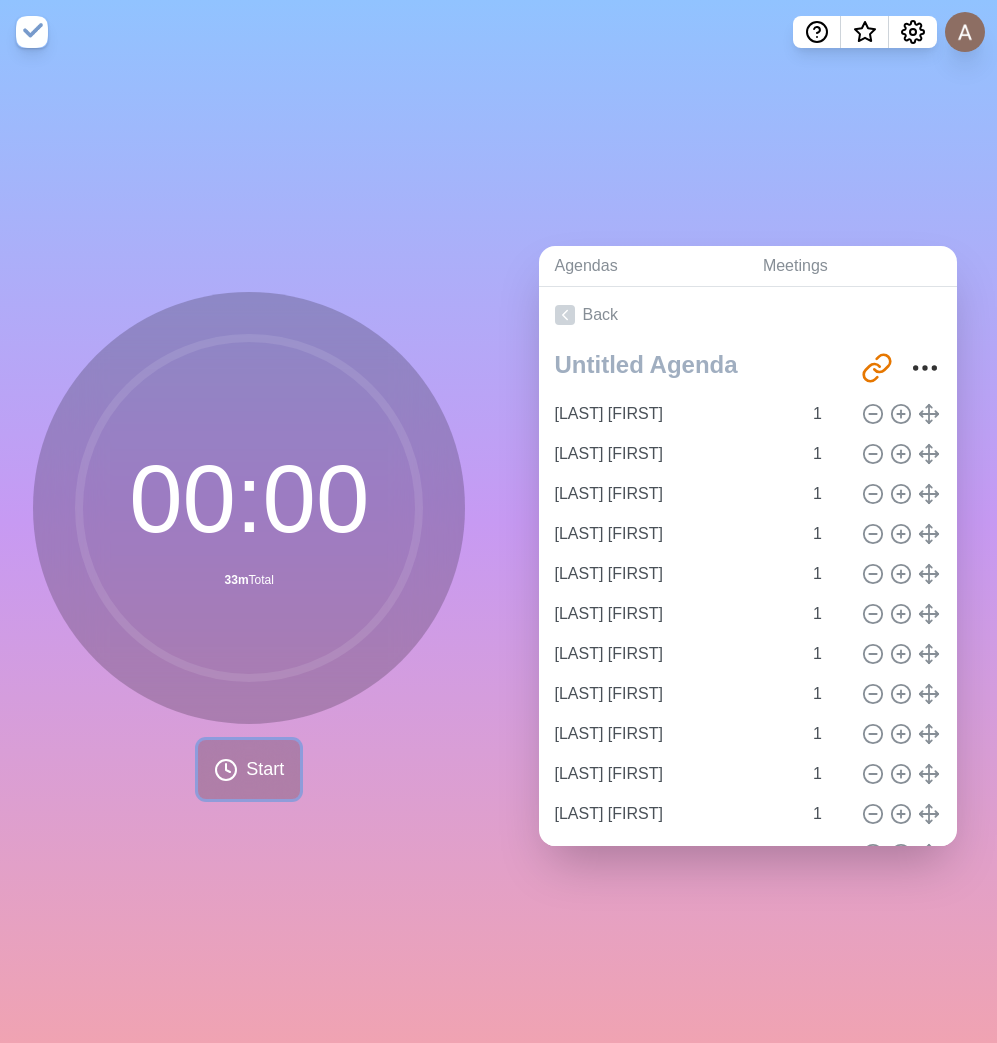 click on "Start" at bounding box center [265, 769] 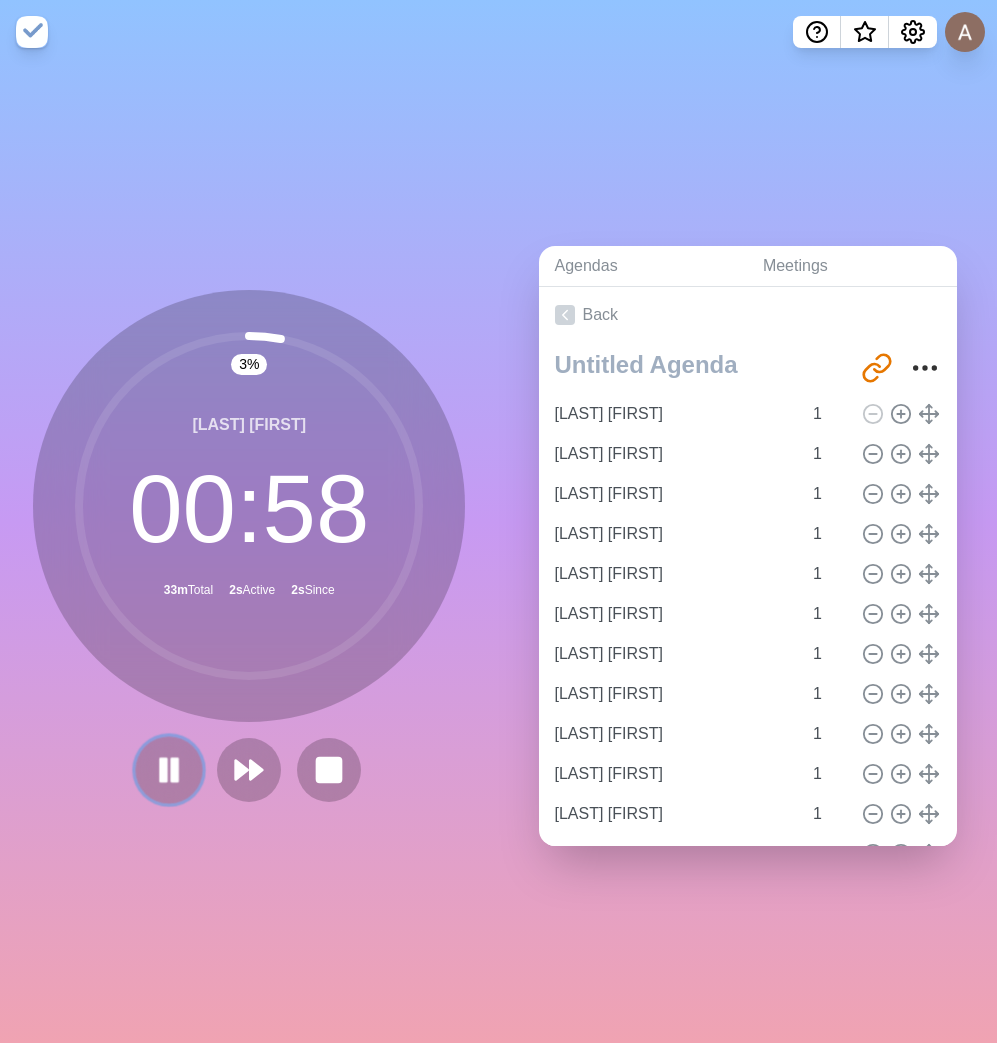 click at bounding box center [169, 769] 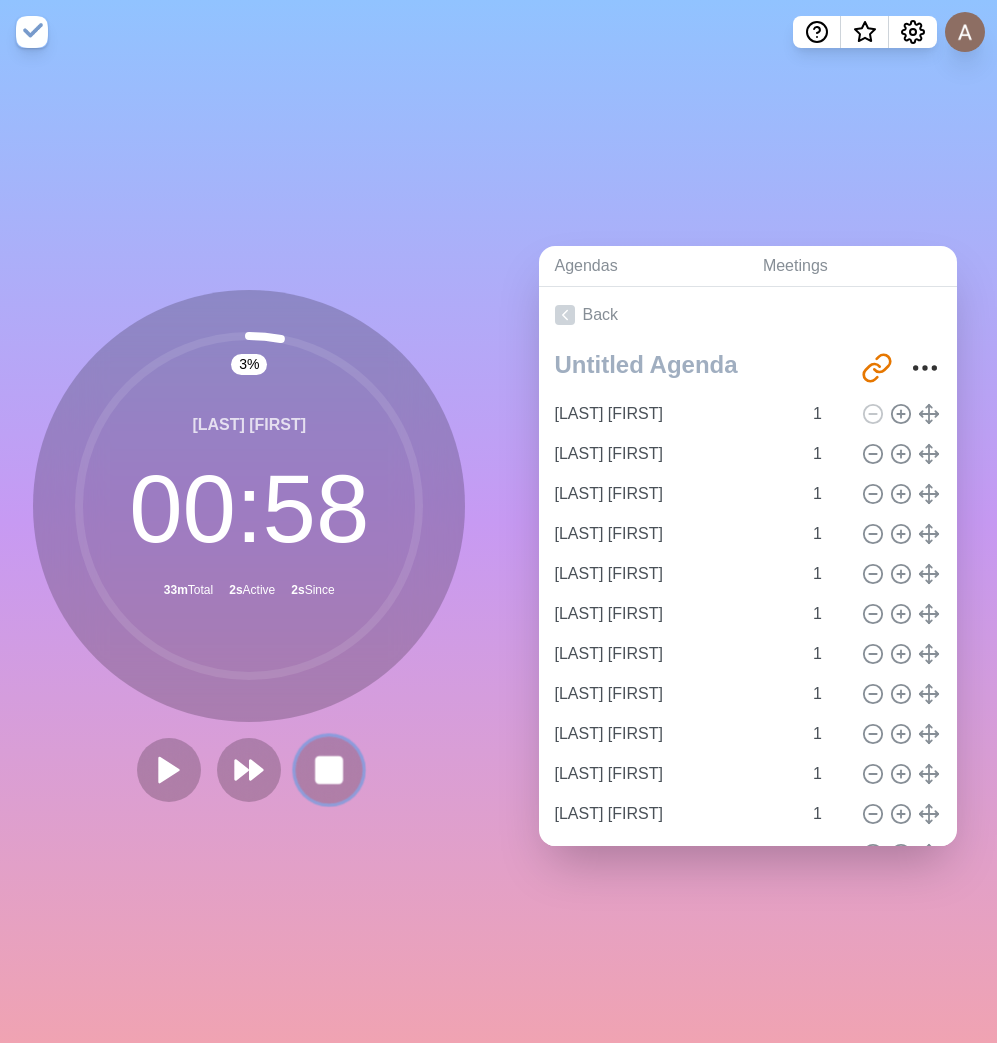 click 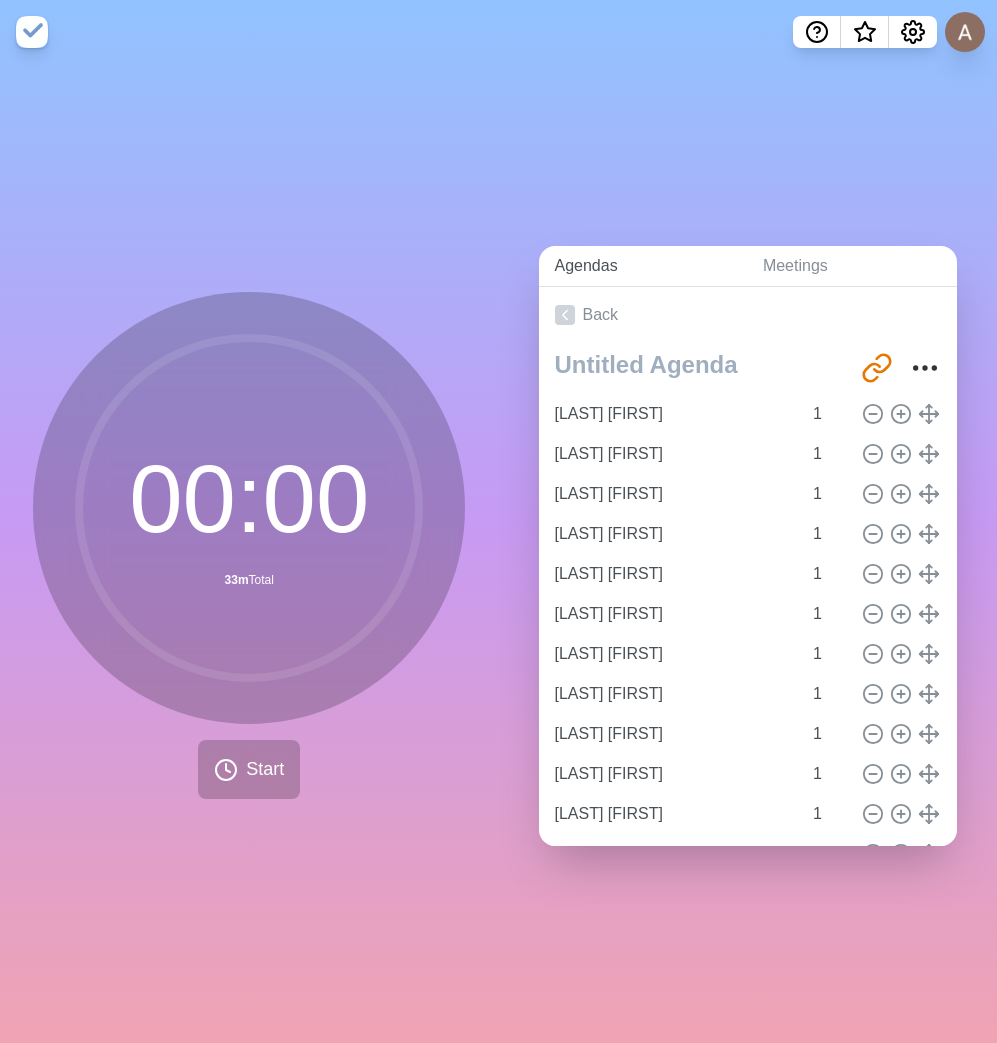 click on "Agendas" at bounding box center (643, 266) 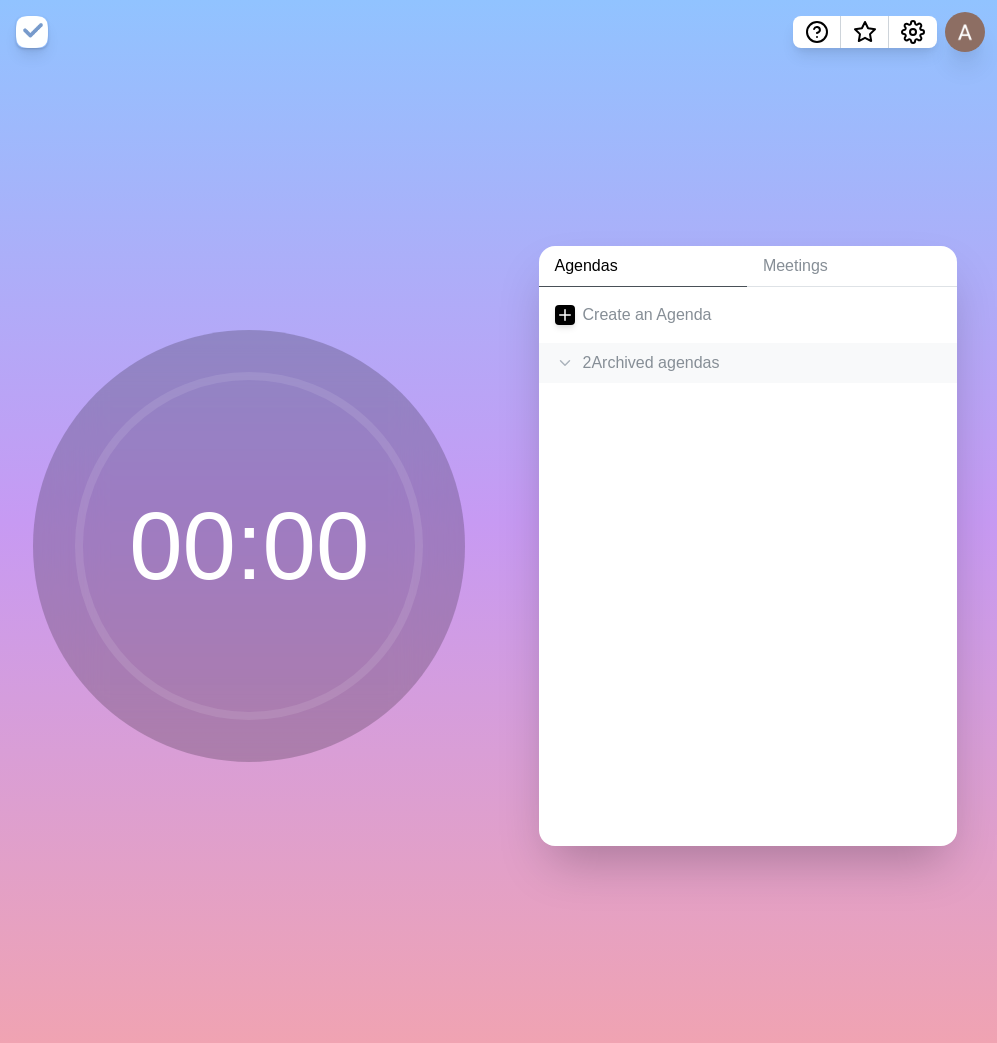 click 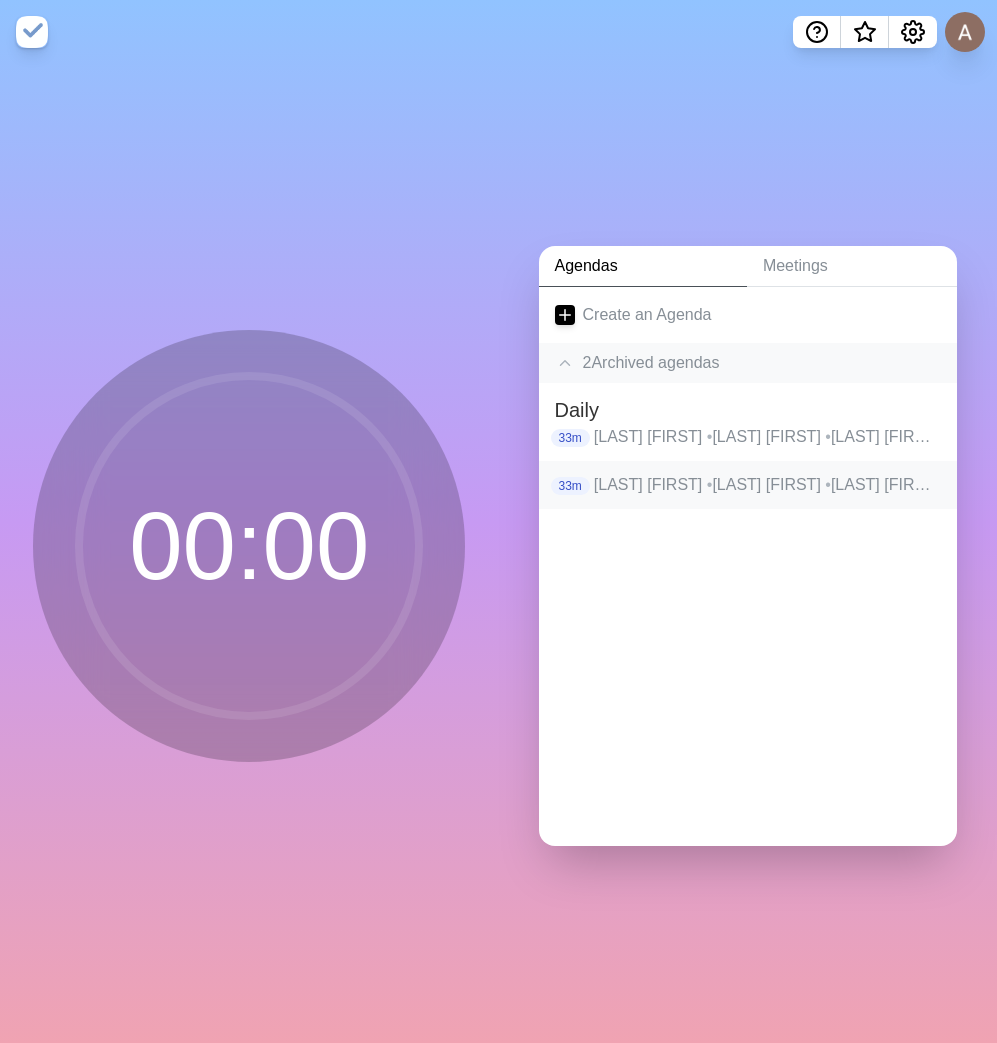 click on "[LAST] [FIRST]   •  [LAST] [FIRST]   •  [LAST] [FIRST]   •  [LAST] [FIRST]   •  [LAST] [FIRST]   •  [LAST] [FIRST]   •  [LAST] [FIRST]   •  [LAST] [FIRST]   •  [LAST] [FIRST]   •  [LAST] [FIRST]   •  [LAST] [FIRST]   •  [LAST] [FIRST]   •  [LAST] [FIRST]   •  [LAST] [FIRST]   •  [LAST] [FIRST]   •  [LAST] [FIRST]   •  [LAST] [FIRST]   •  [LAST] [FIRST]   •  [LAST] [FIRST]   •  [LAST] [FIRST]   •  [LAST] [FIRST]   •  [LAST] [FIRST]   •  [LAST] [FIRST]   •  [LAST] [FIRST]   •  [LAST] [FIRST]   •    •" at bounding box center (767, 485) 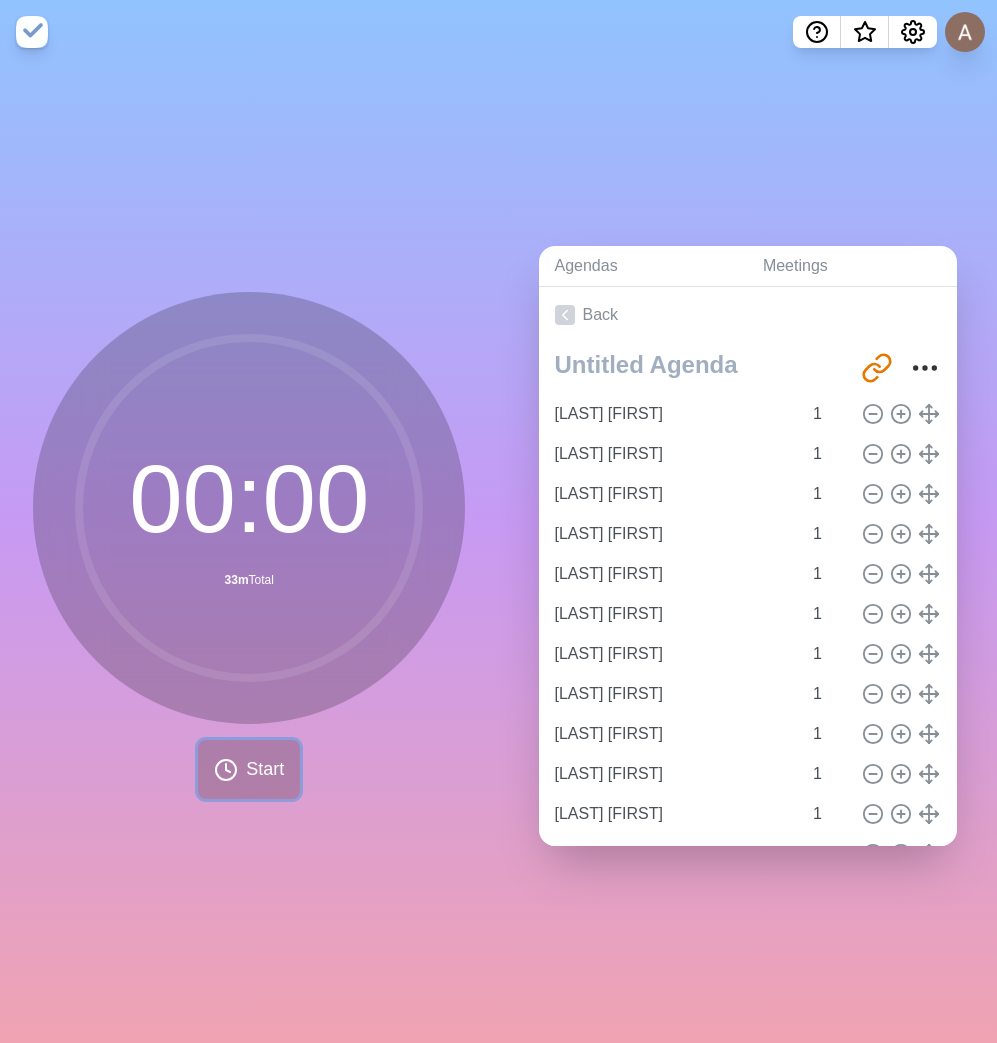 click on "Start" at bounding box center [265, 769] 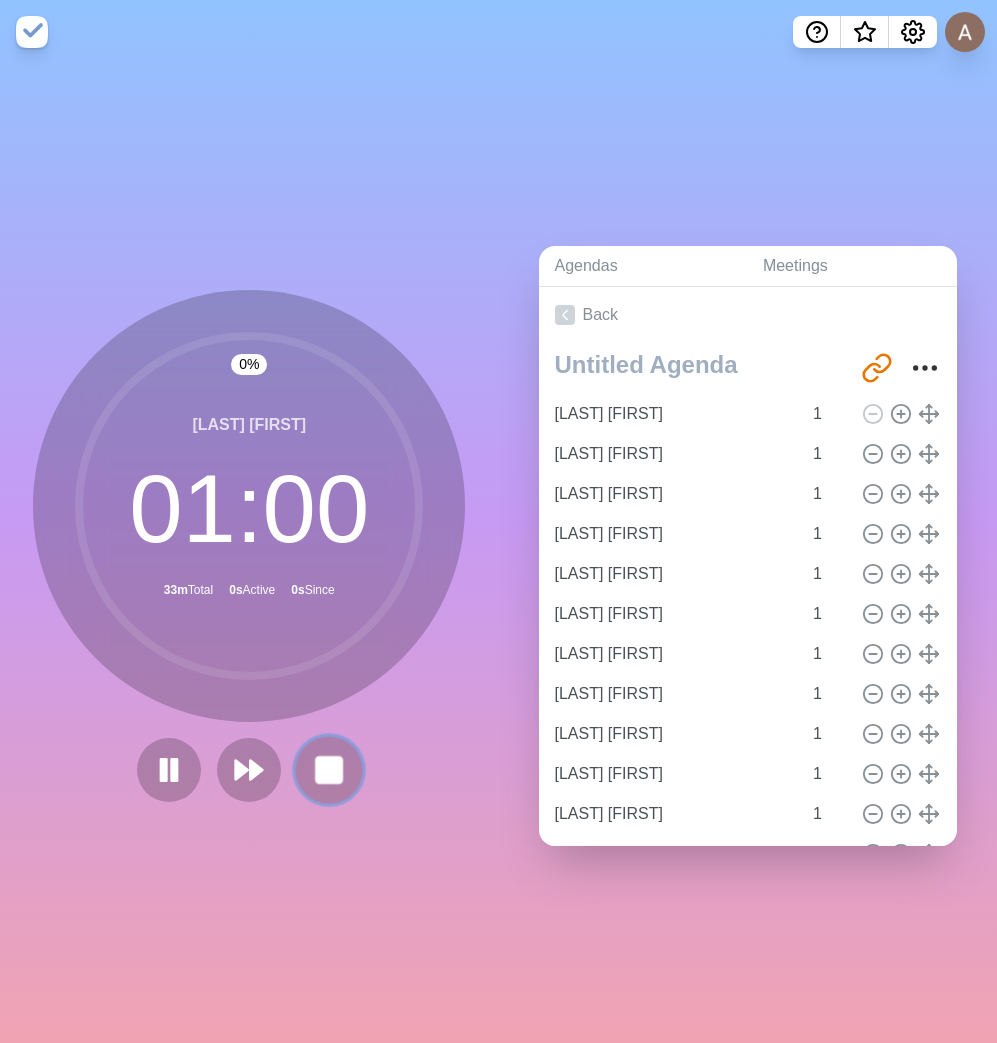 click 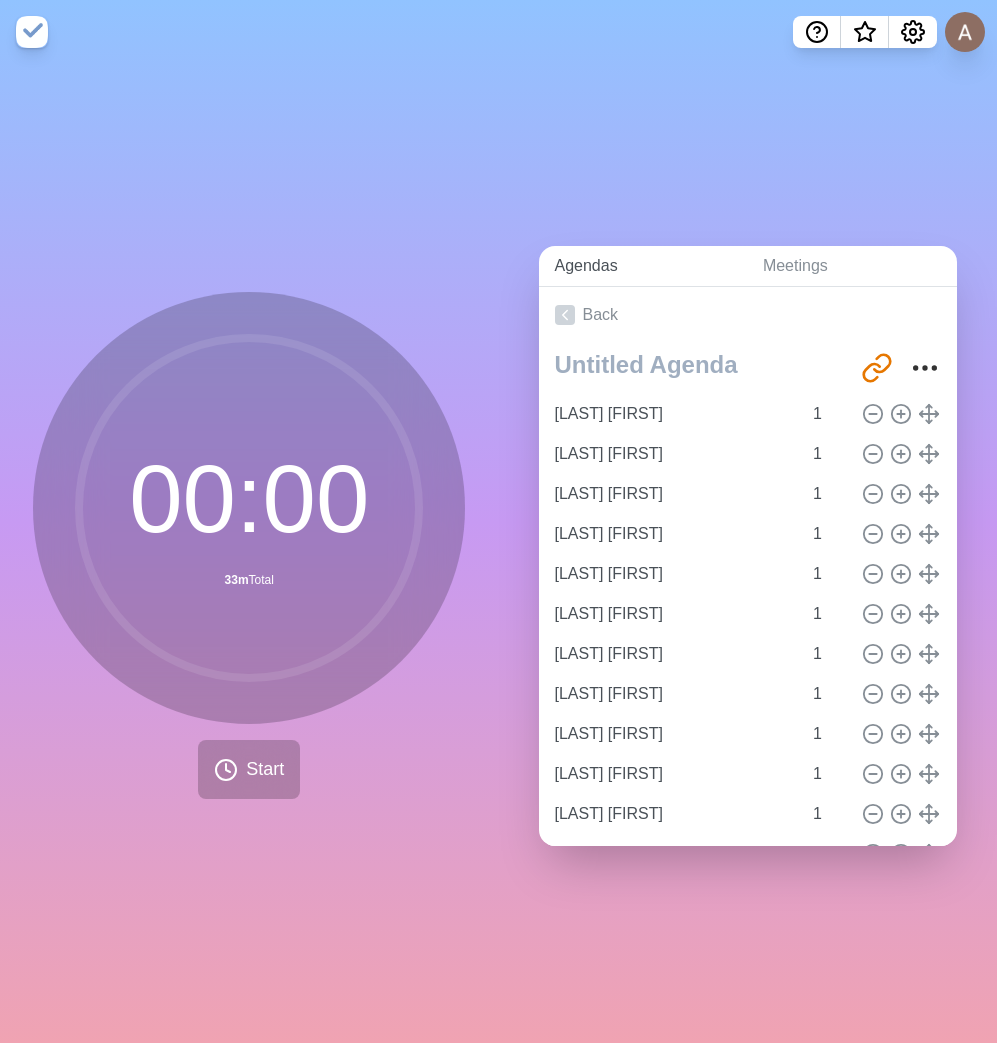 click on "Agendas" at bounding box center (643, 266) 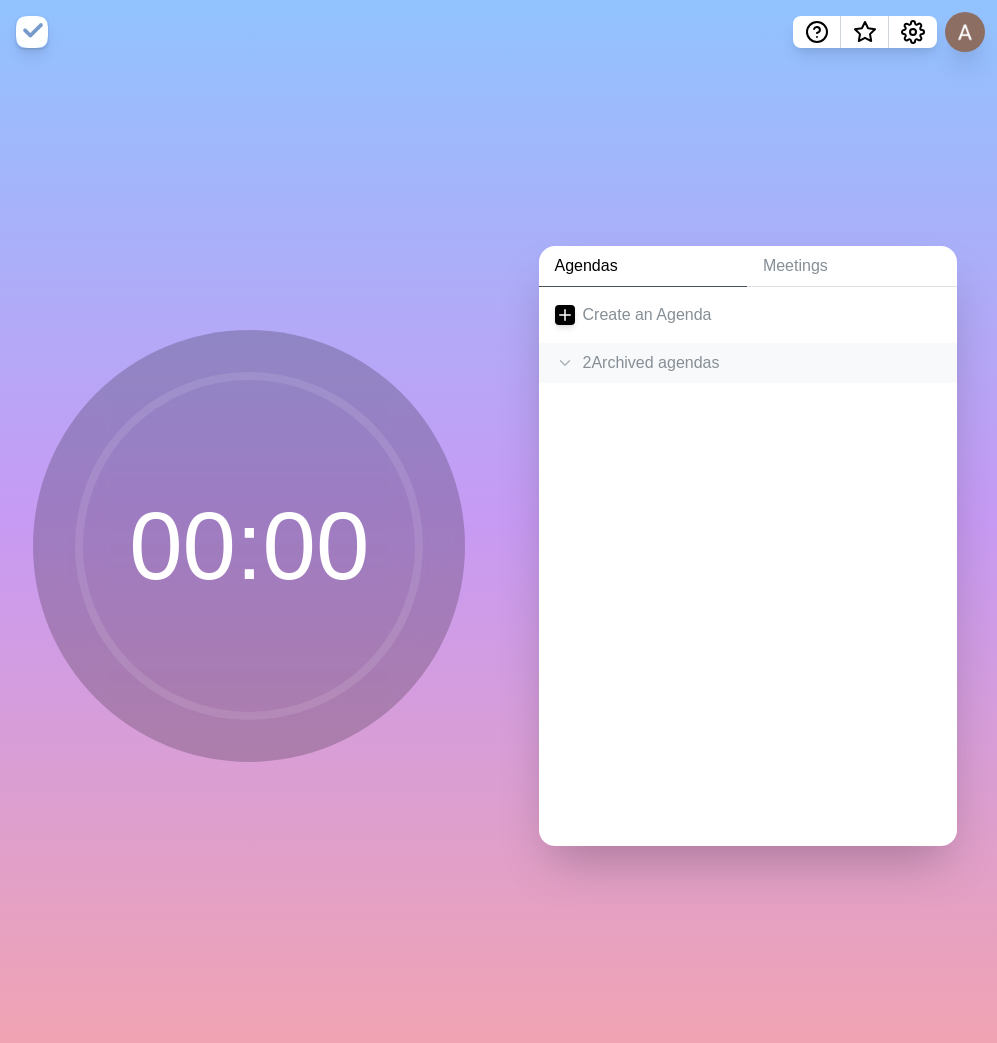 click on "2  Archived agenda s" 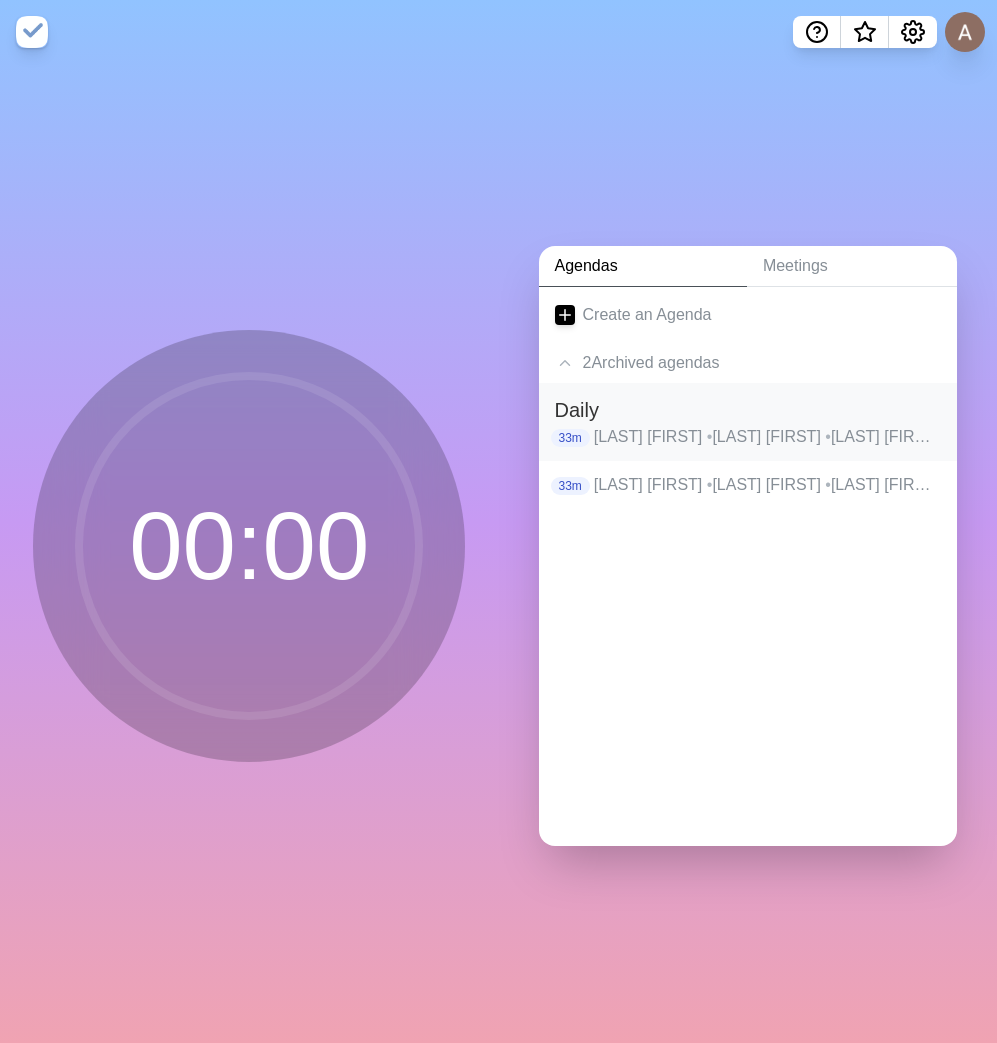 click on "[LAST] [FIRST]   •  [LAST] [FIRST]   •  [LAST] [FIRST]   •  [LAST] [FIRST]   •  [LAST] [FIRST]   •  [LAST] [FIRST]   •  [LAST] [FIRST]   •  [LAST] [FIRST]   •  [LAST] [FIRST]   •  [LAST] [FIRST]   •  [LAST] [FIRST]   •  [LAST] [FIRST]   •  [LAST] [FIRST]   •  [LAST] [FIRST]   •  [LAST] [FIRST]   •  [LAST] [FIRST]   •  [LAST] [FIRST]   •  [LAST] [FIRST]   •  [LAST] [FIRST]   •  [LAST] [FIRST]   •  [LAST] [FIRST]   •  [LAST] [FIRST]   •  [LAST] [FIRST]   •  [LAST] [FIRST]   •  [LAST] [FIRST]   •    •" at bounding box center [767, 437] 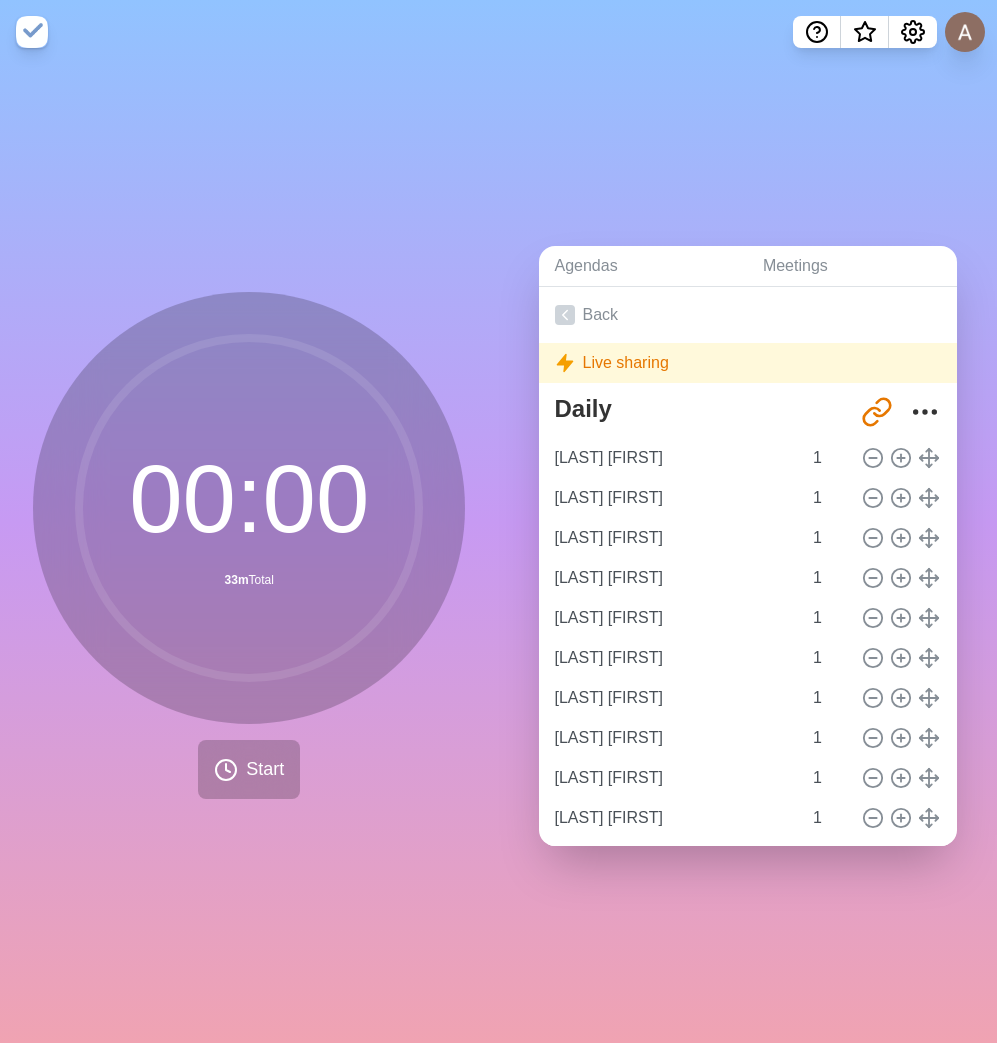 click on "Live sharing" at bounding box center (748, 363) 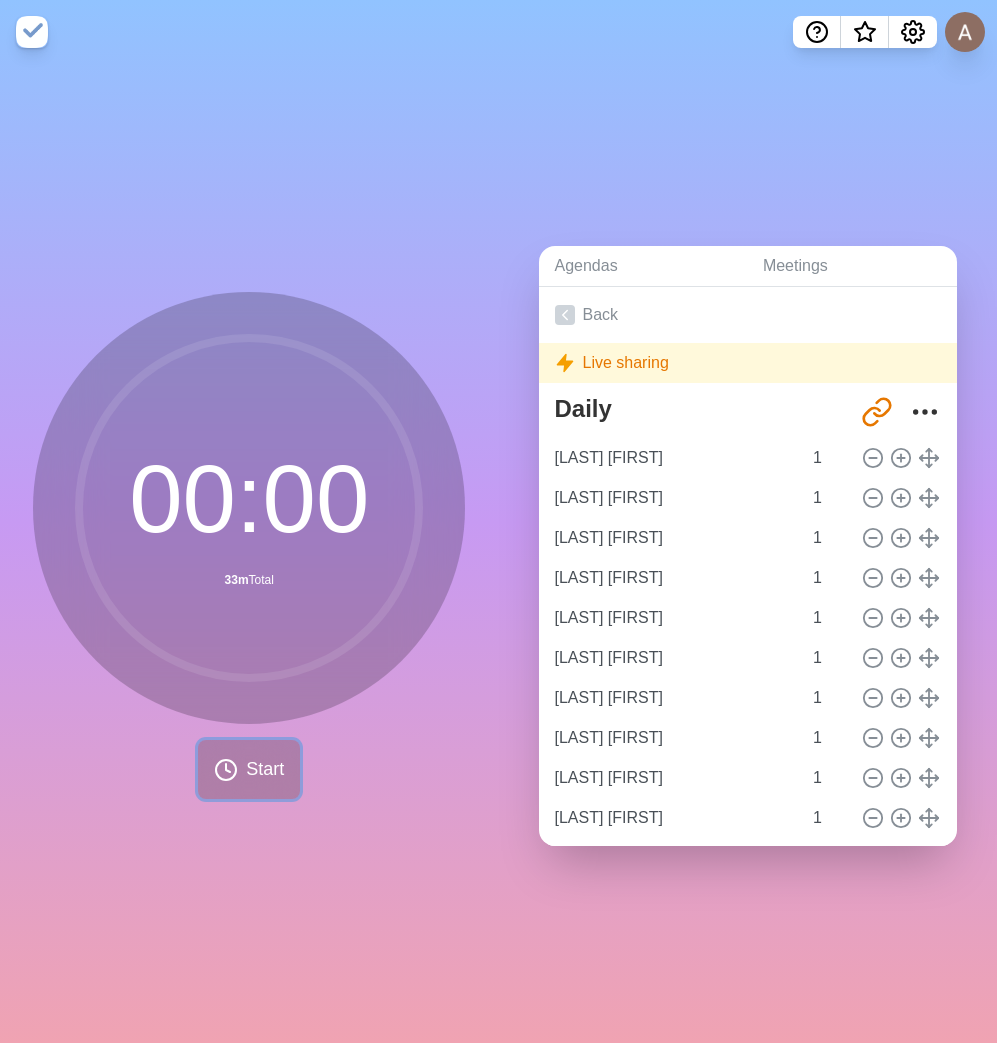 click on "Start" at bounding box center [265, 769] 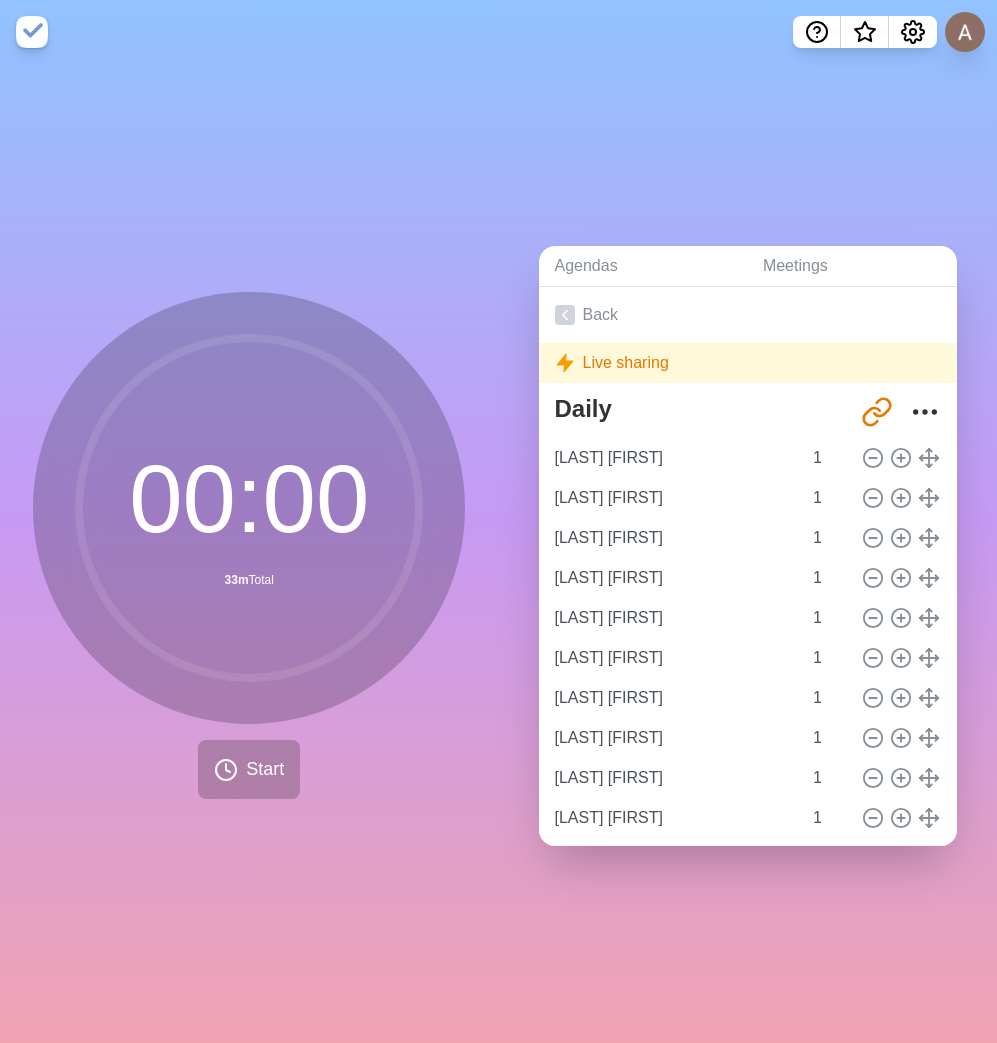 click on "Live sharing" at bounding box center [748, 363] 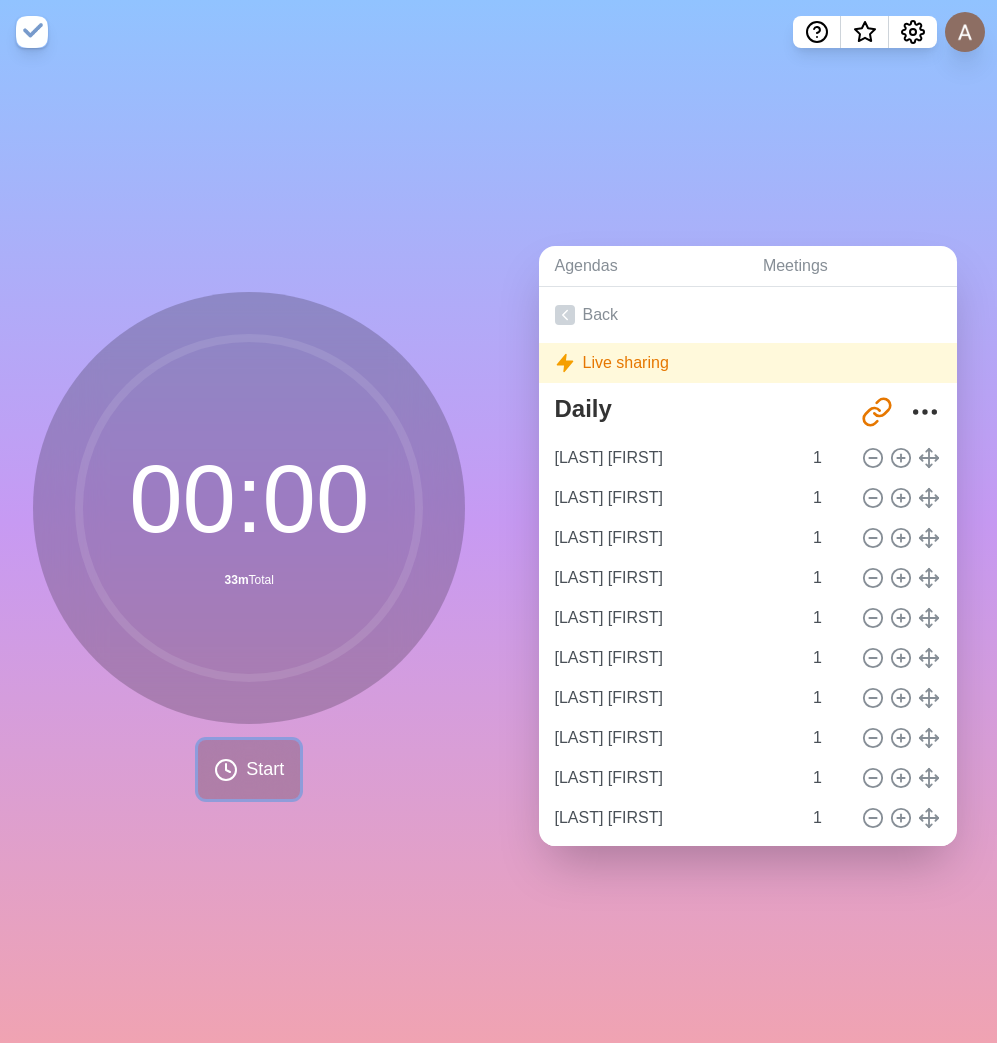 click on "Start" at bounding box center (265, 769) 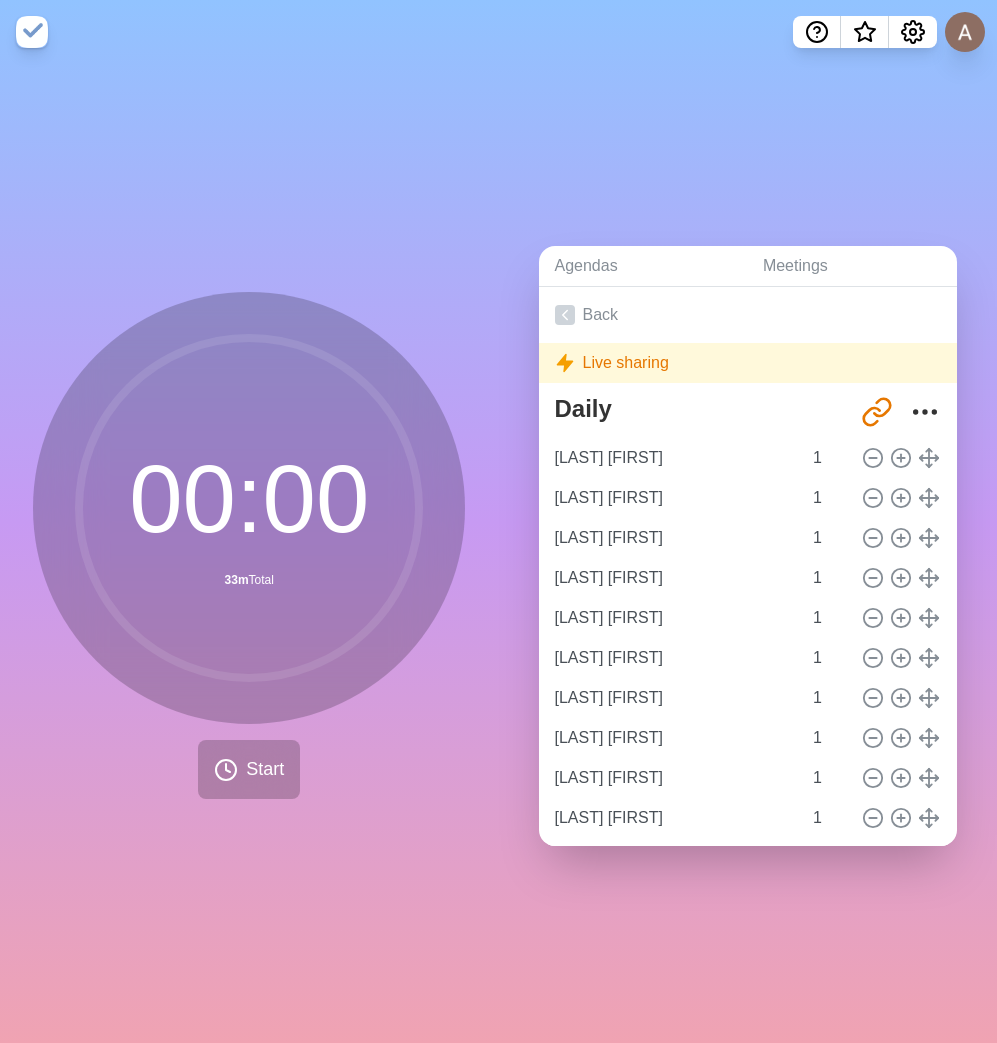 click on "Live sharing" at bounding box center [748, 363] 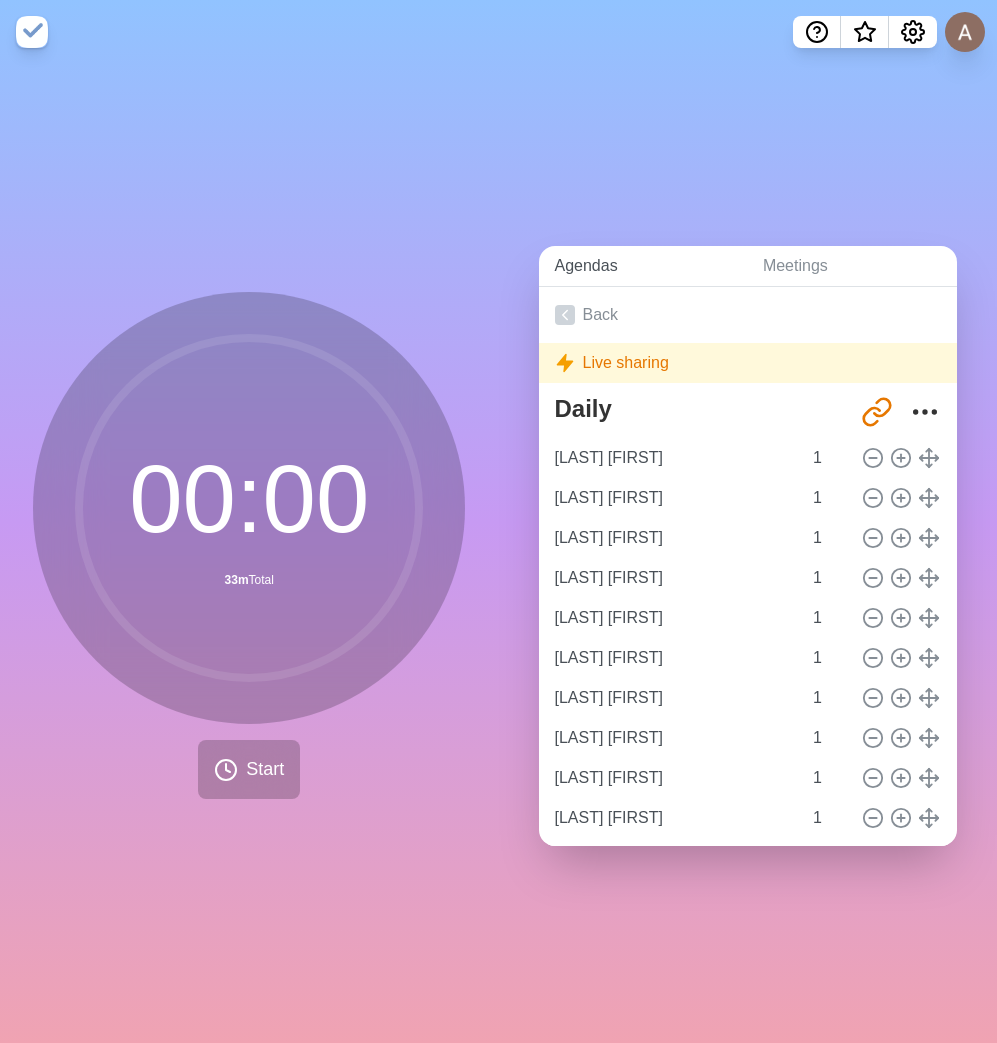 click on "Agendas" at bounding box center [643, 266] 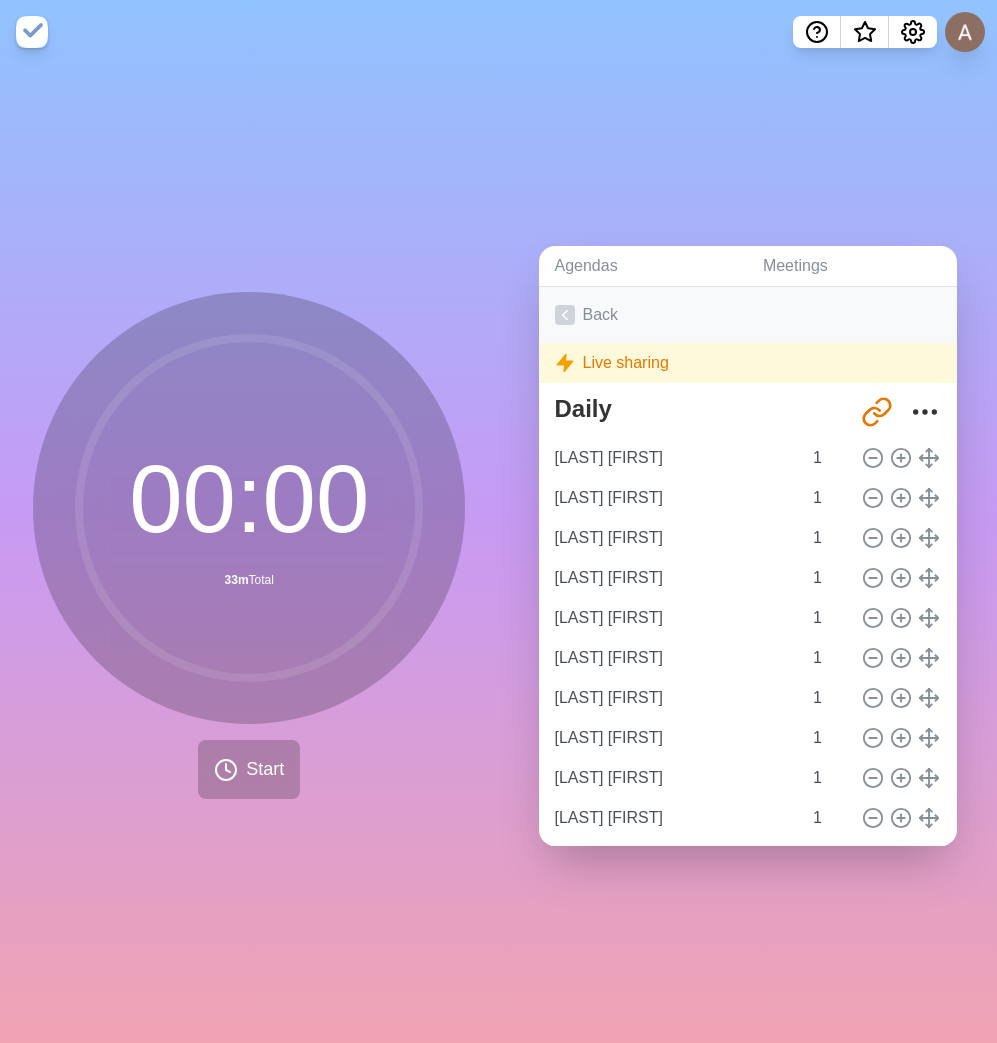 click on "Back" at bounding box center [748, 315] 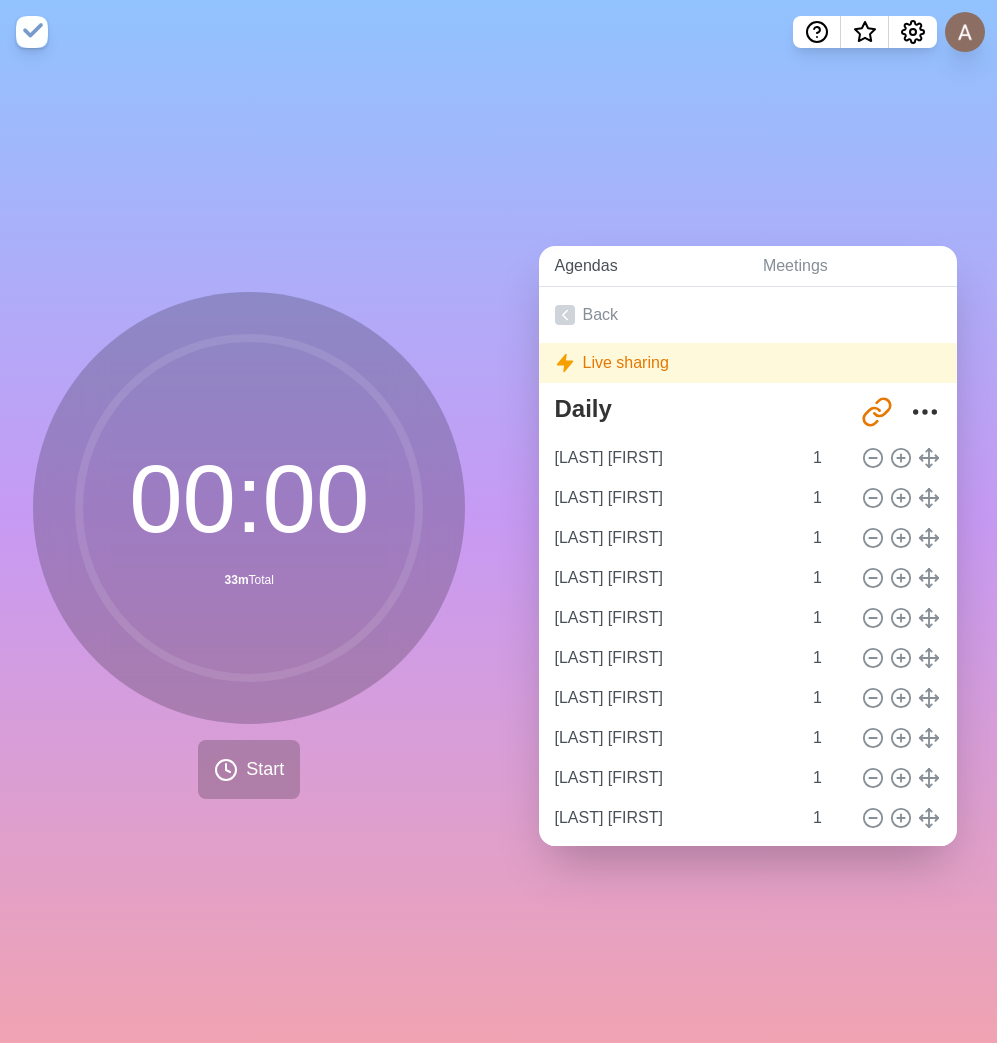 click on "Agendas" at bounding box center (643, 266) 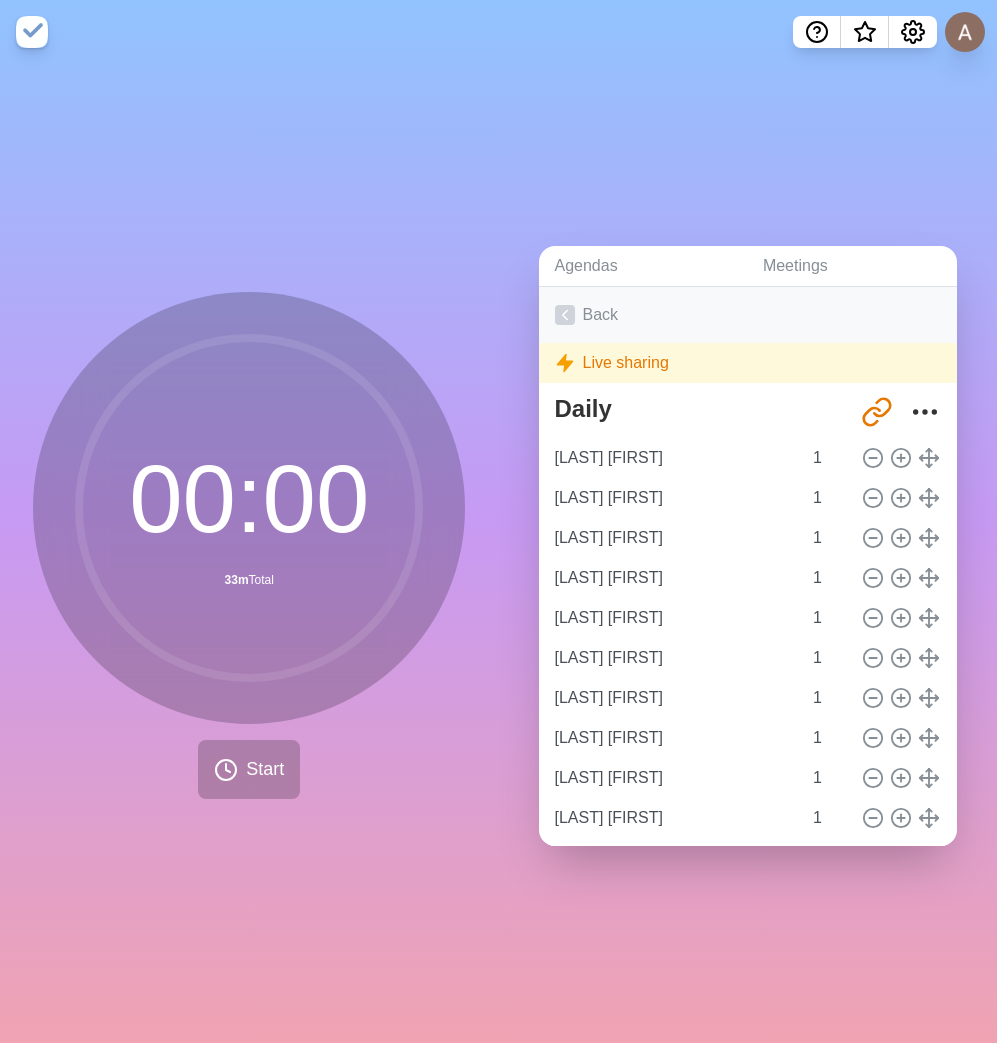 click on "Back" at bounding box center [748, 315] 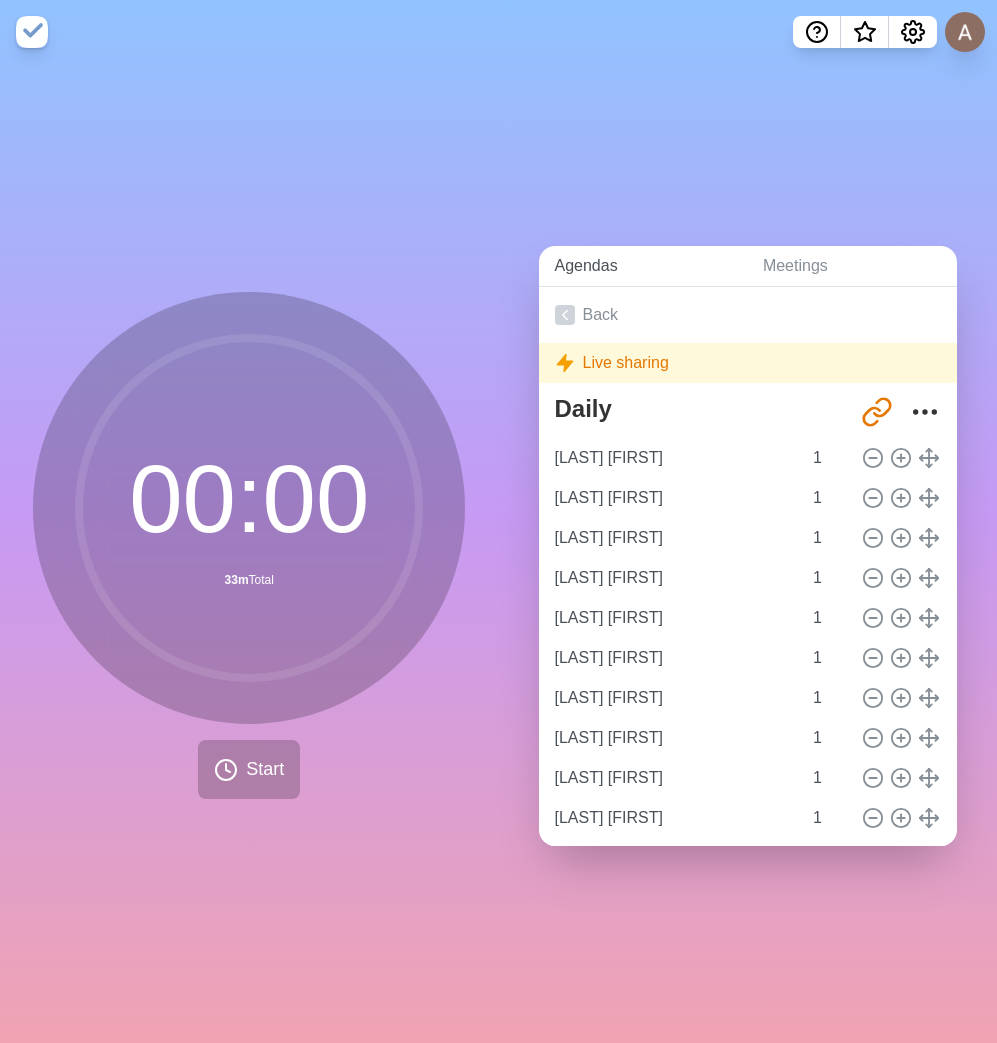 click on "Agendas" at bounding box center [643, 266] 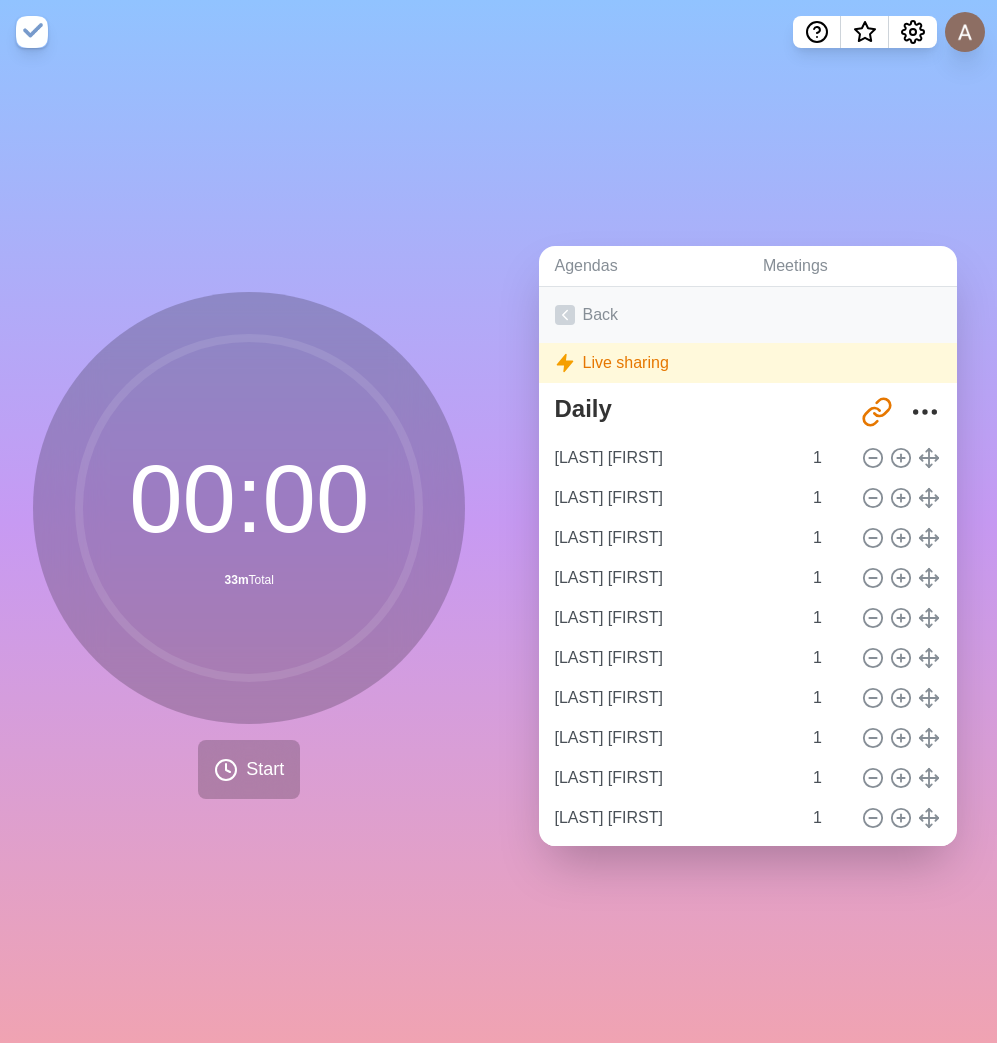 click on "Back" at bounding box center [748, 315] 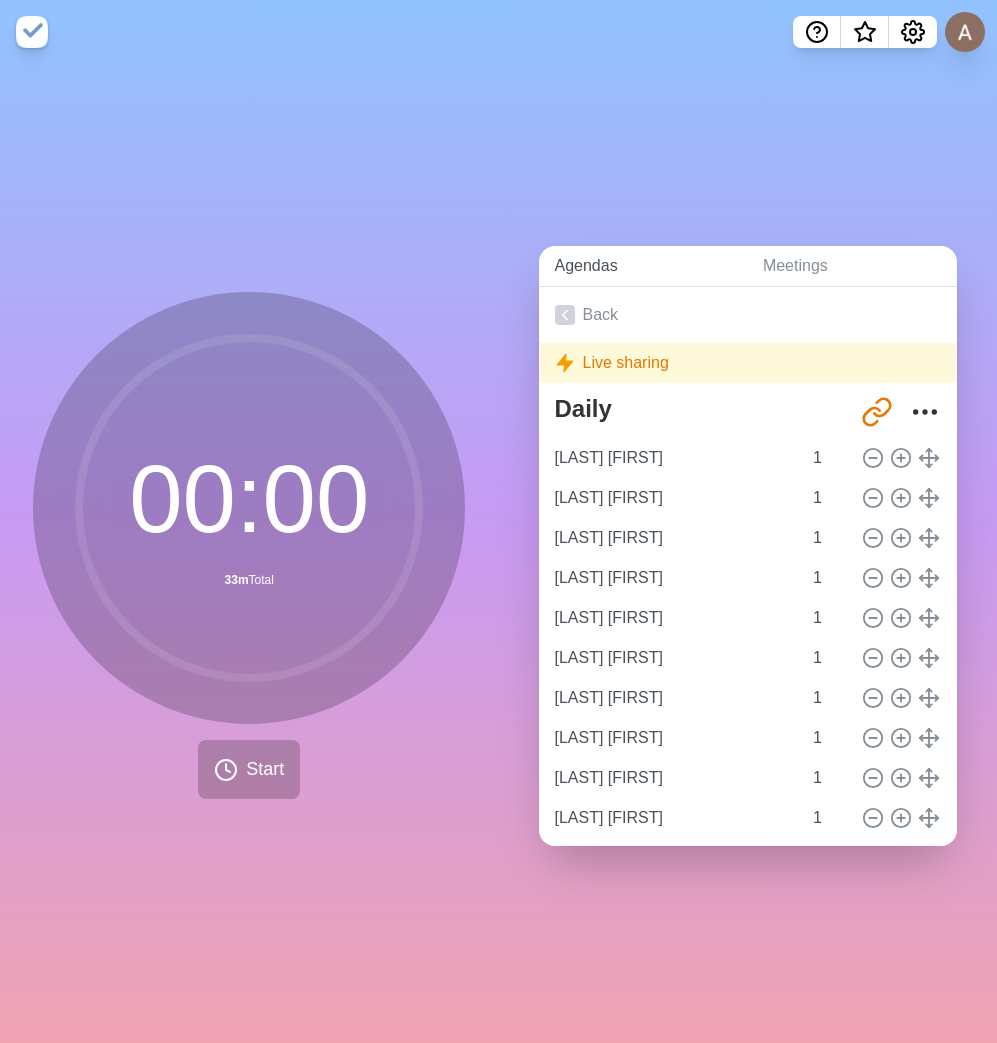 click on "Agendas" at bounding box center [643, 266] 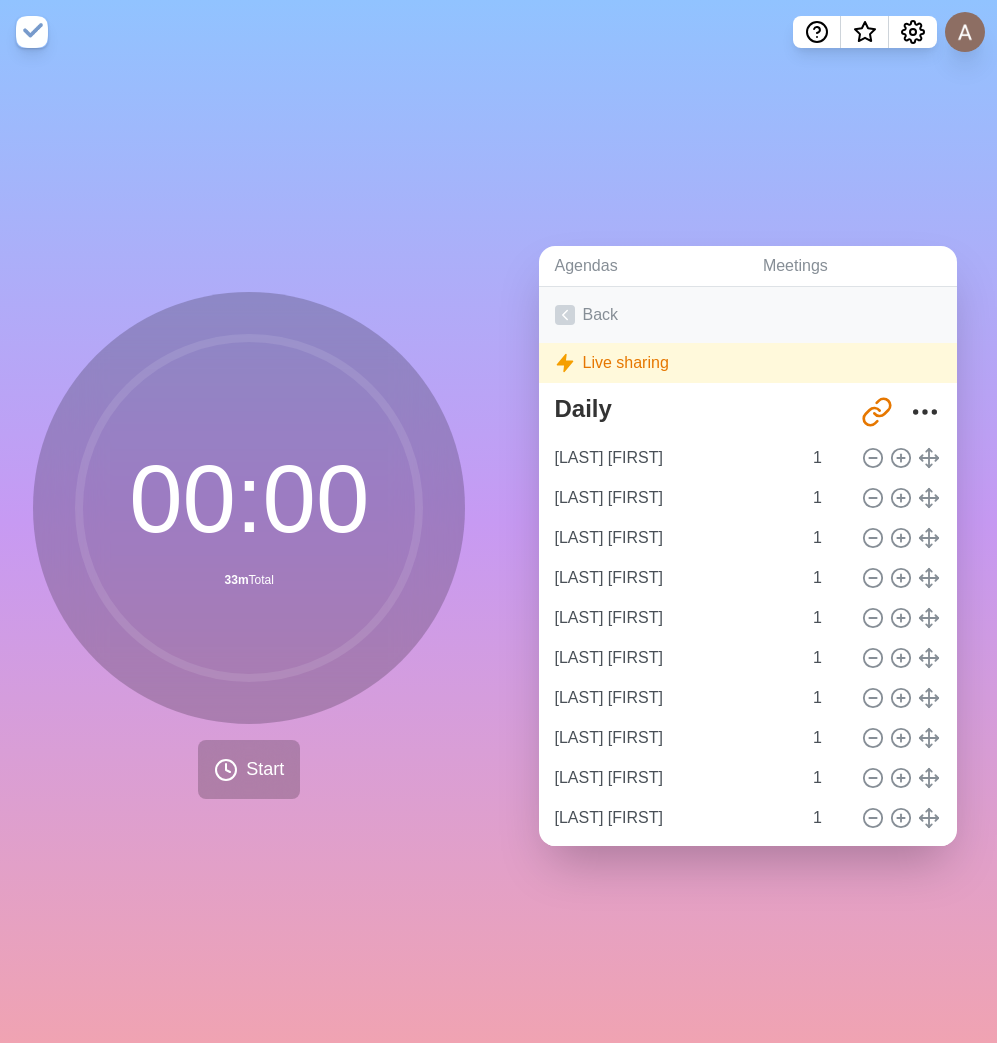 click on "Back" at bounding box center [748, 315] 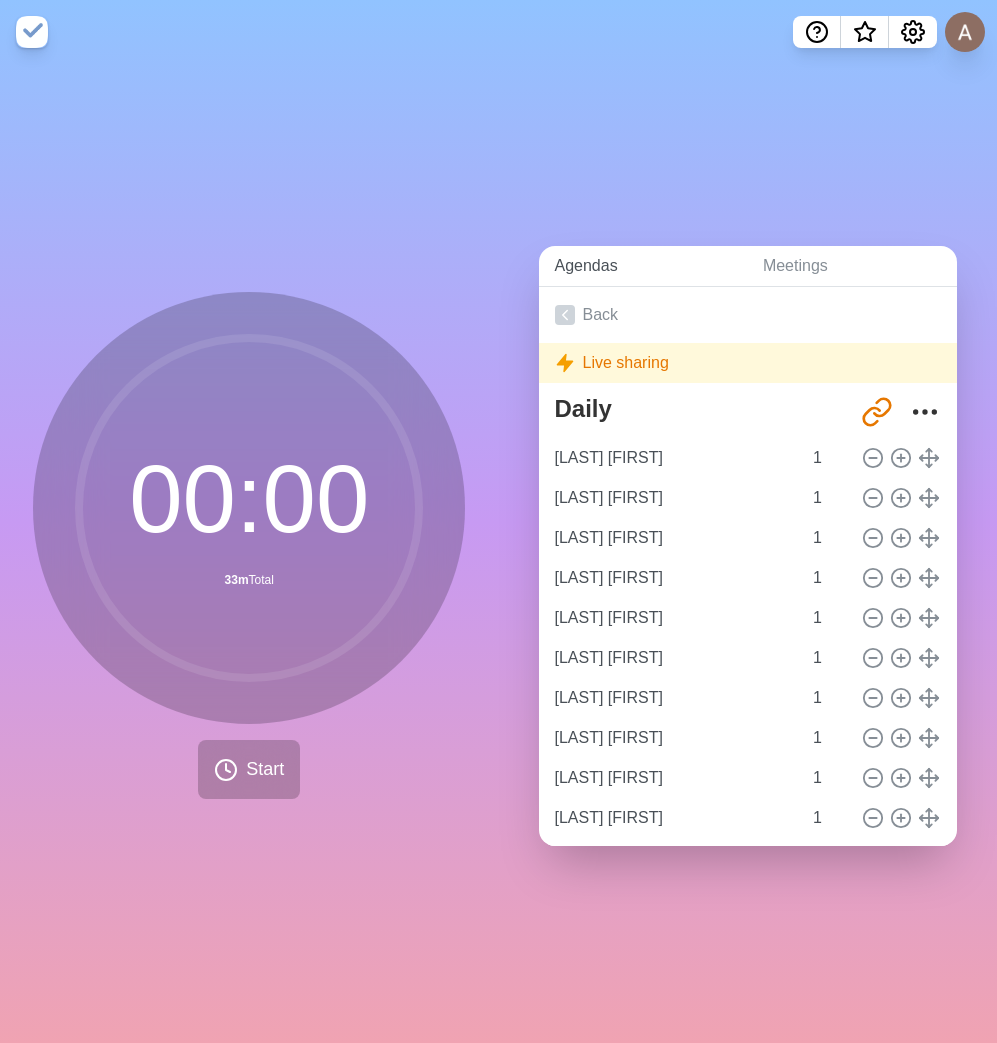 click on "Agendas" at bounding box center [643, 266] 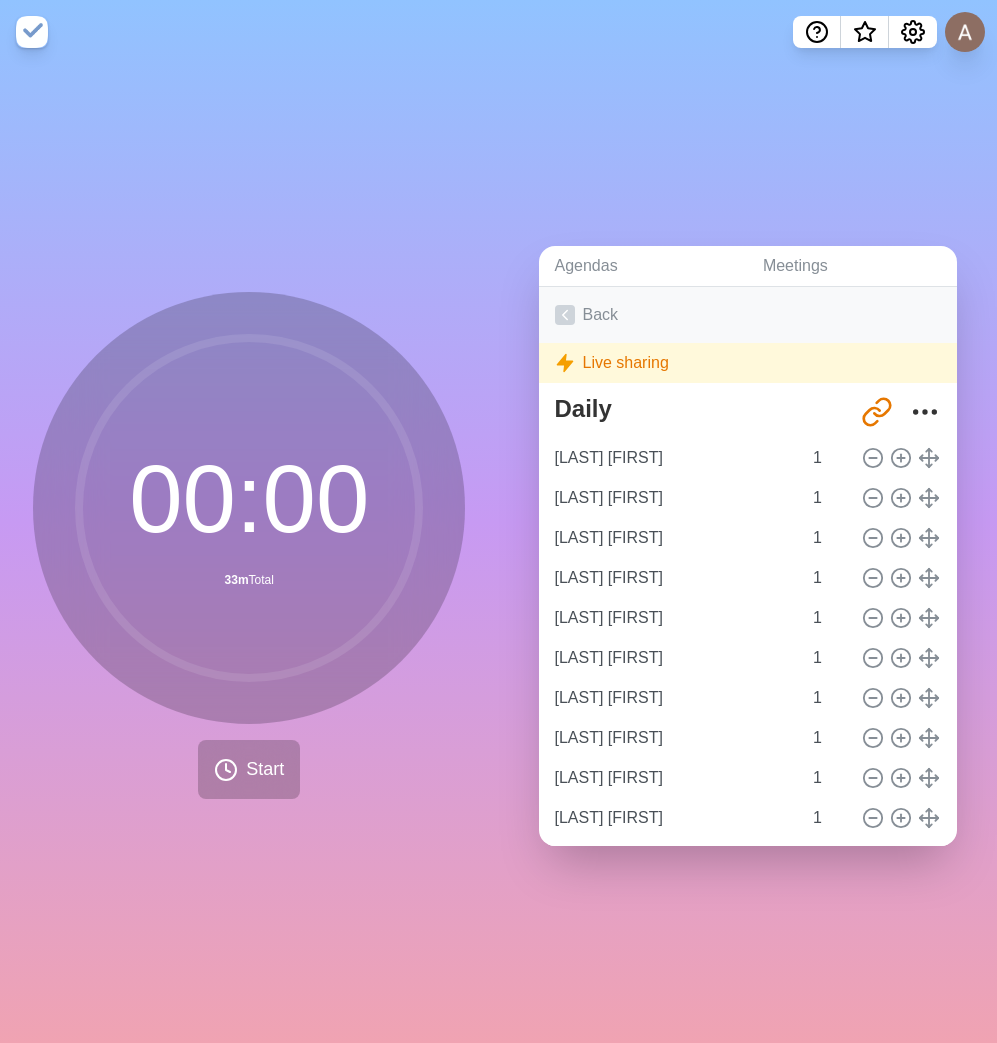 click on "Back" at bounding box center (748, 315) 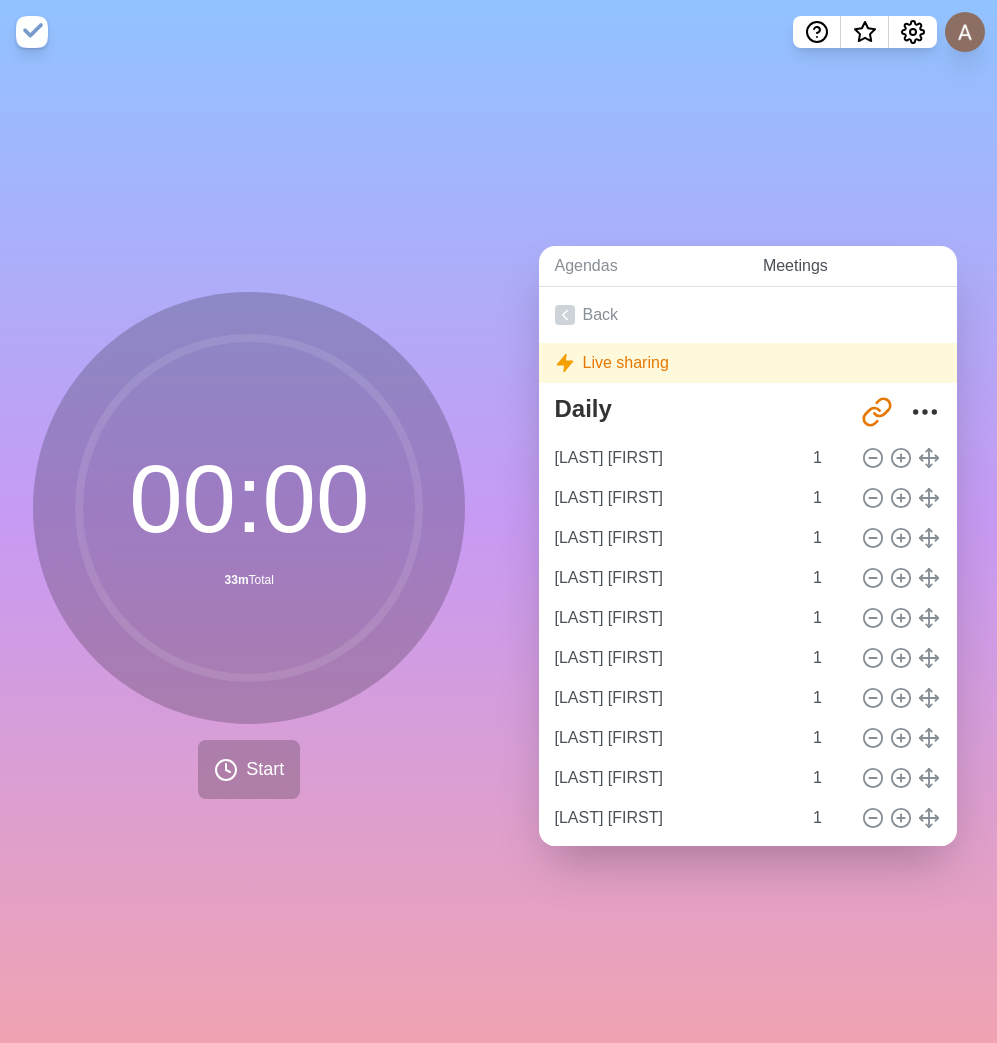 click on "Meetings" at bounding box center [852, 266] 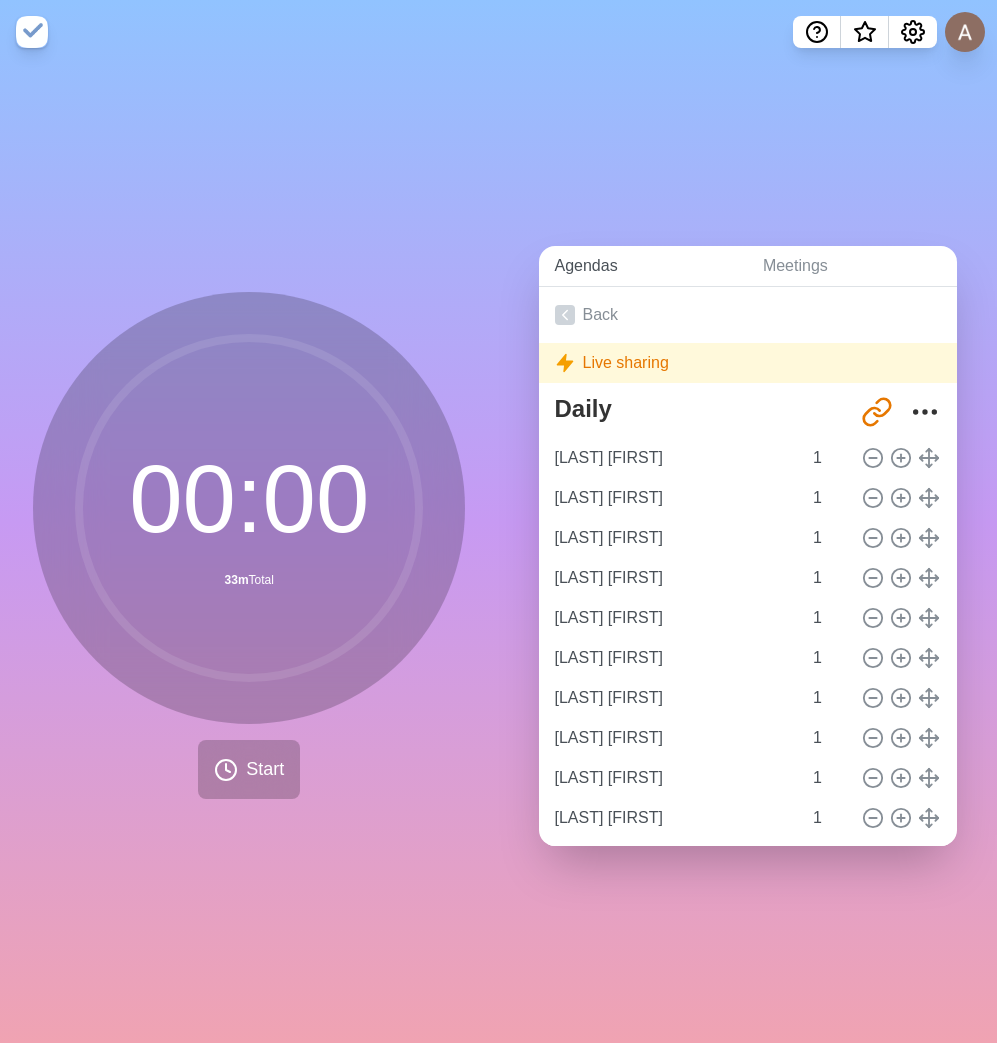 click on "Agendas" at bounding box center [643, 266] 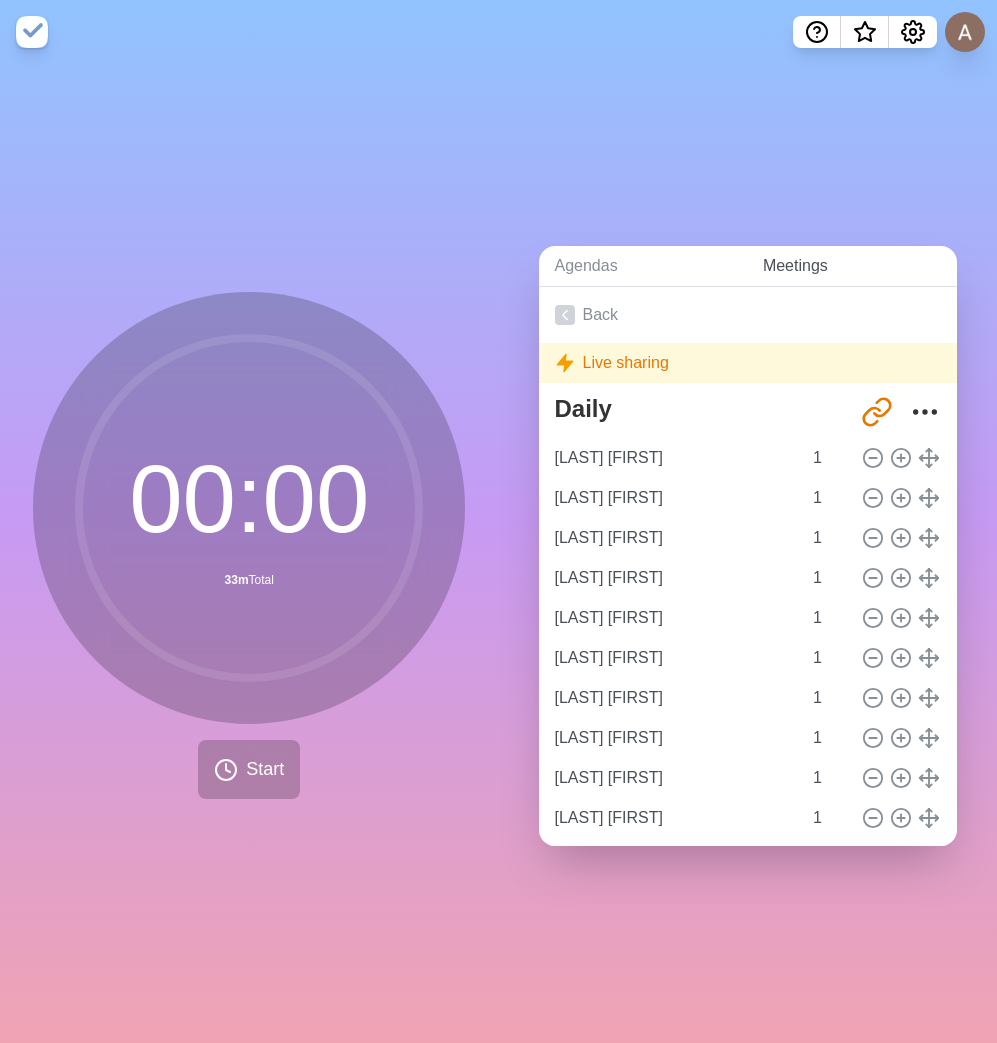 click on "Meetings" at bounding box center (852, 266) 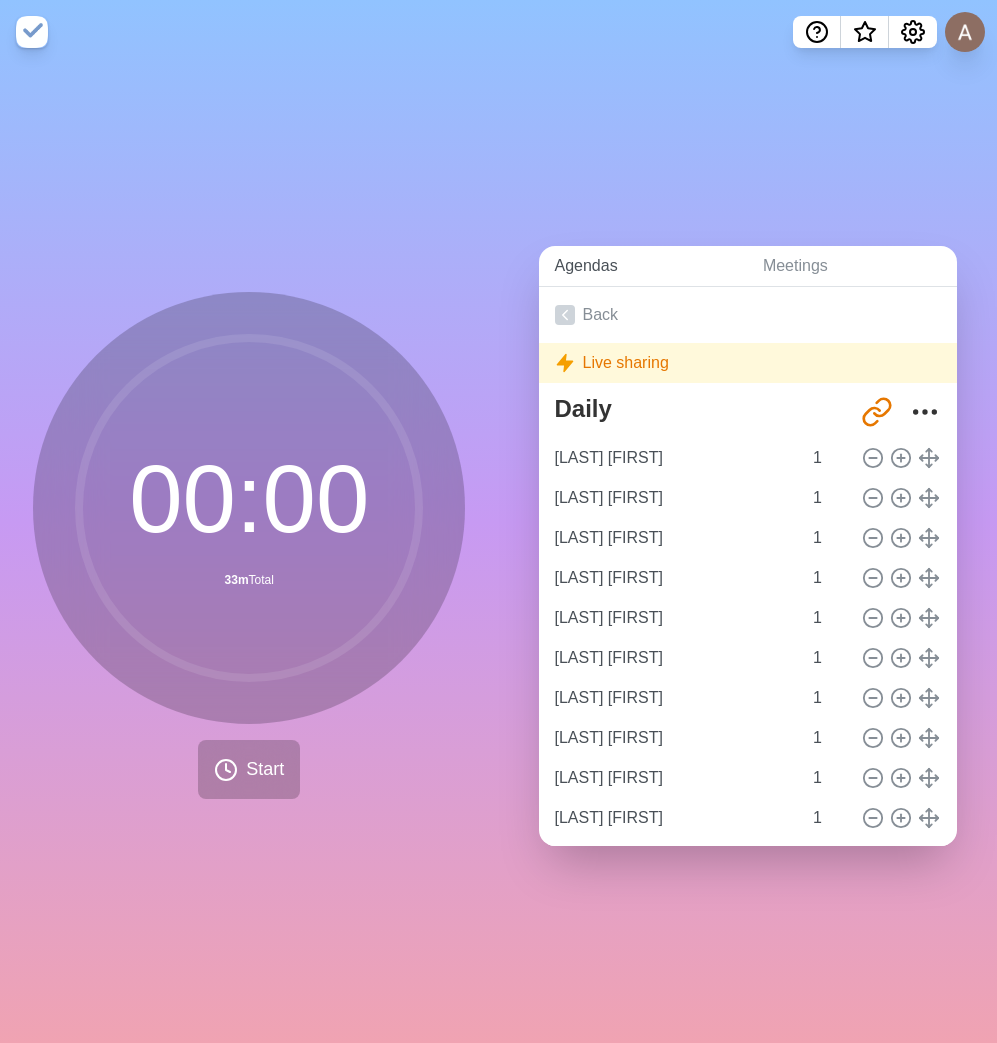 click on "Agendas" at bounding box center [643, 266] 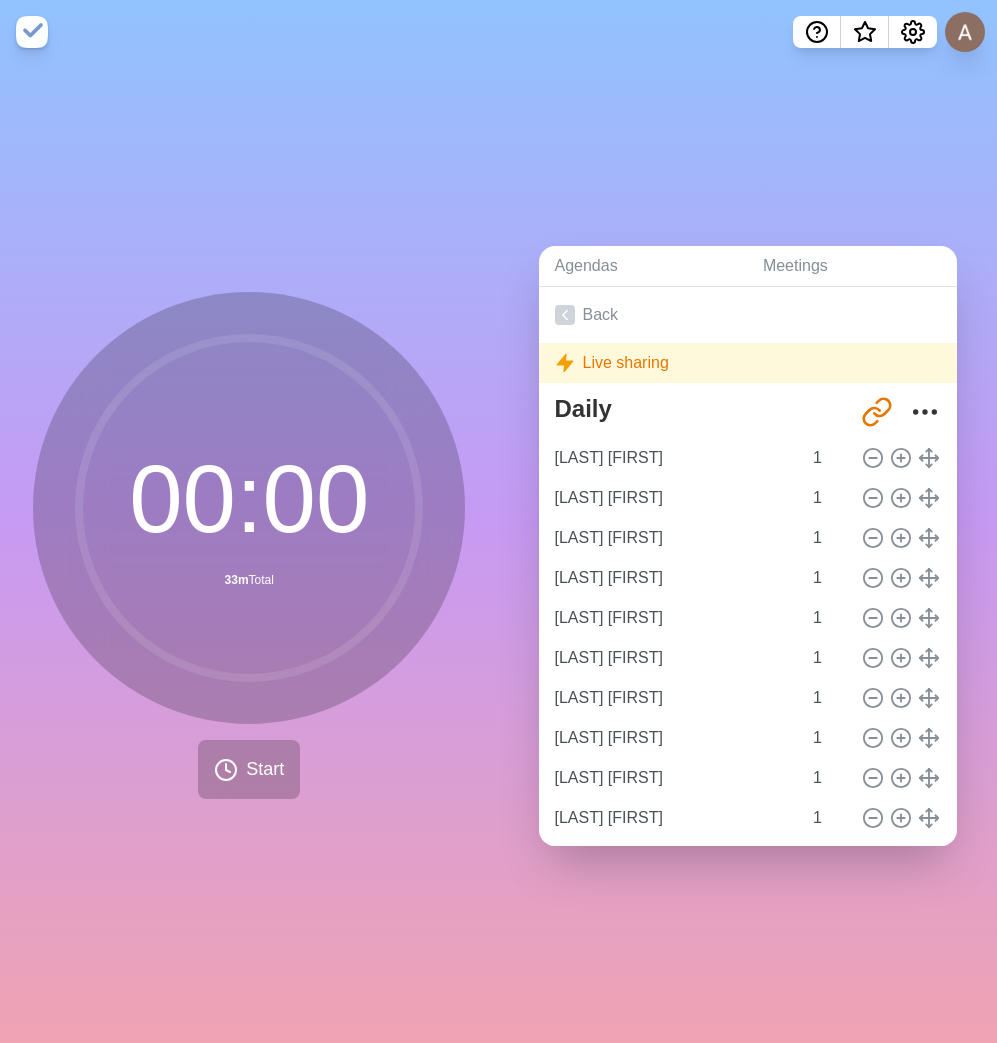 drag, startPoint x: 573, startPoint y: 306, endPoint x: 582, endPoint y: 338, distance: 33.24154 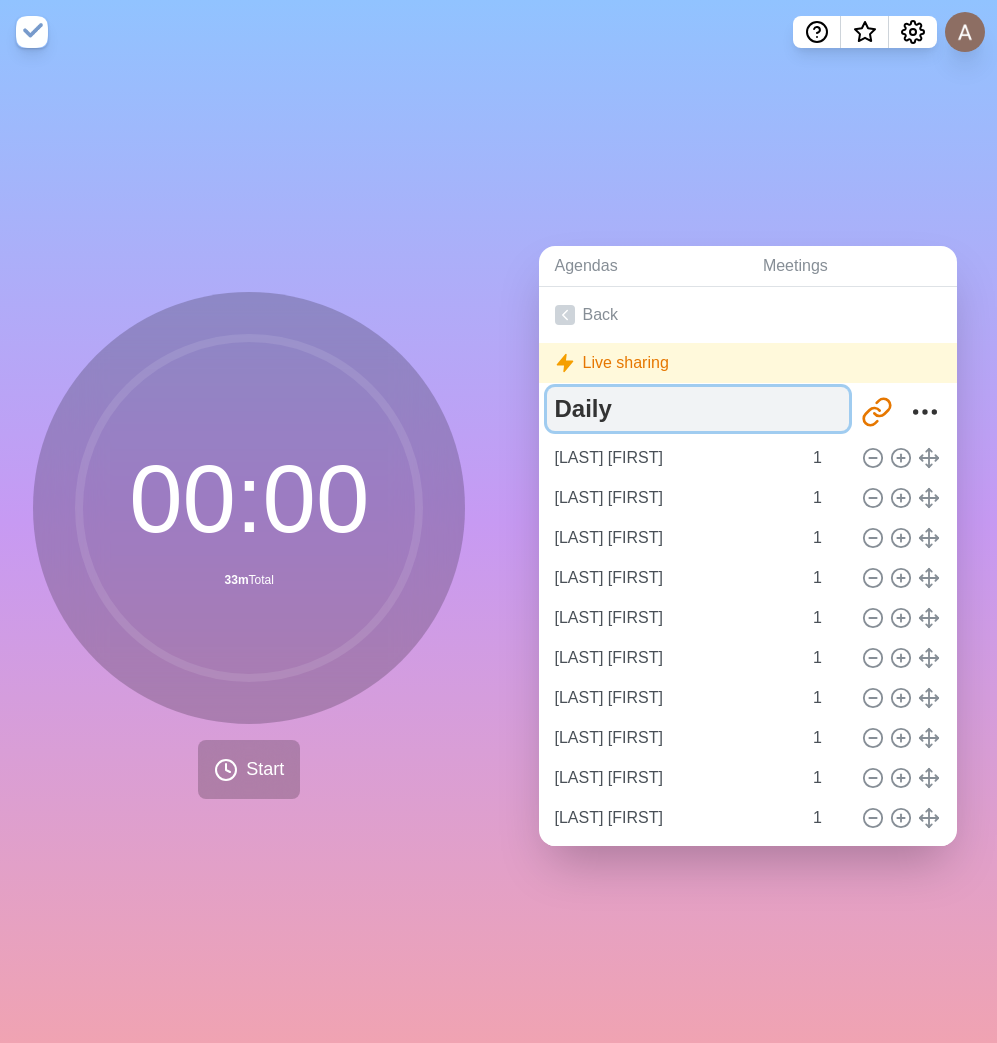 click on "Daily" at bounding box center (698, 409) 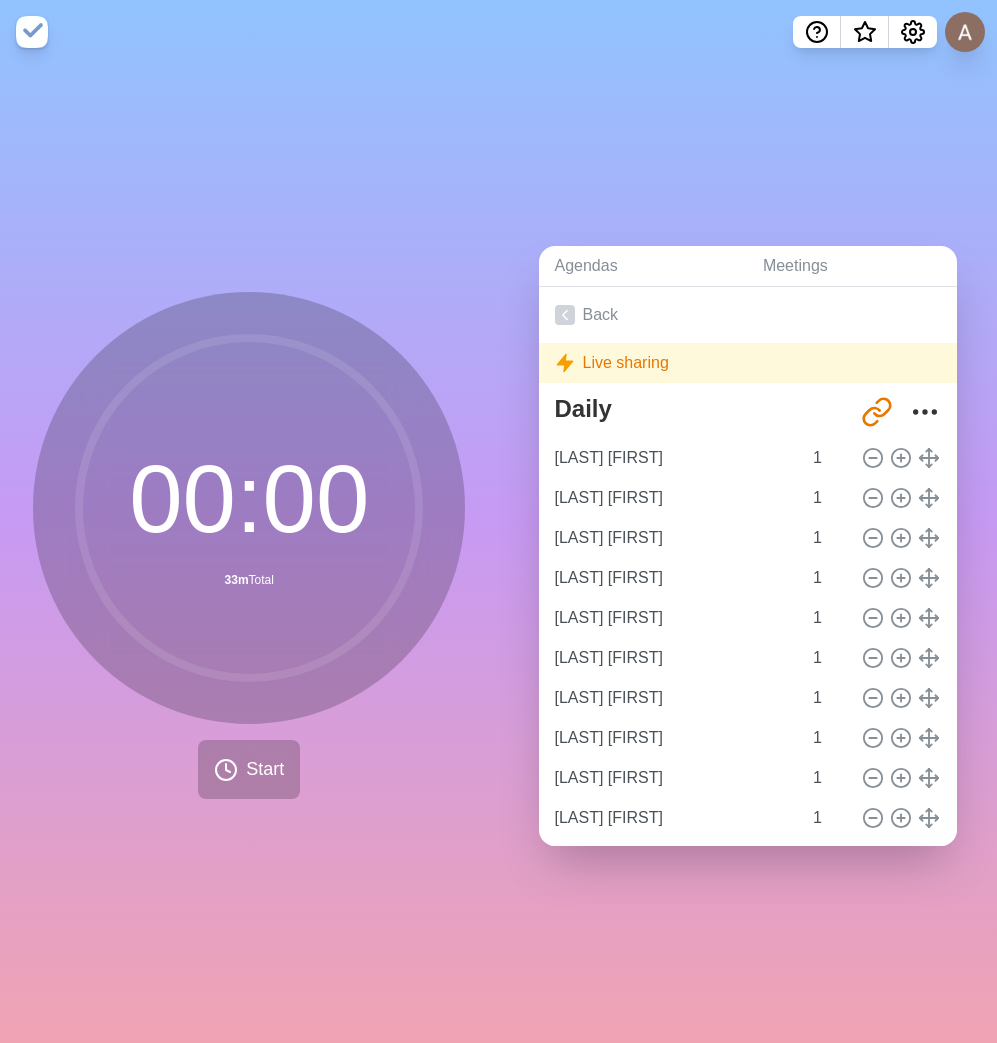 click on "00 : 00   33m
Total             Start" at bounding box center [249, 553] 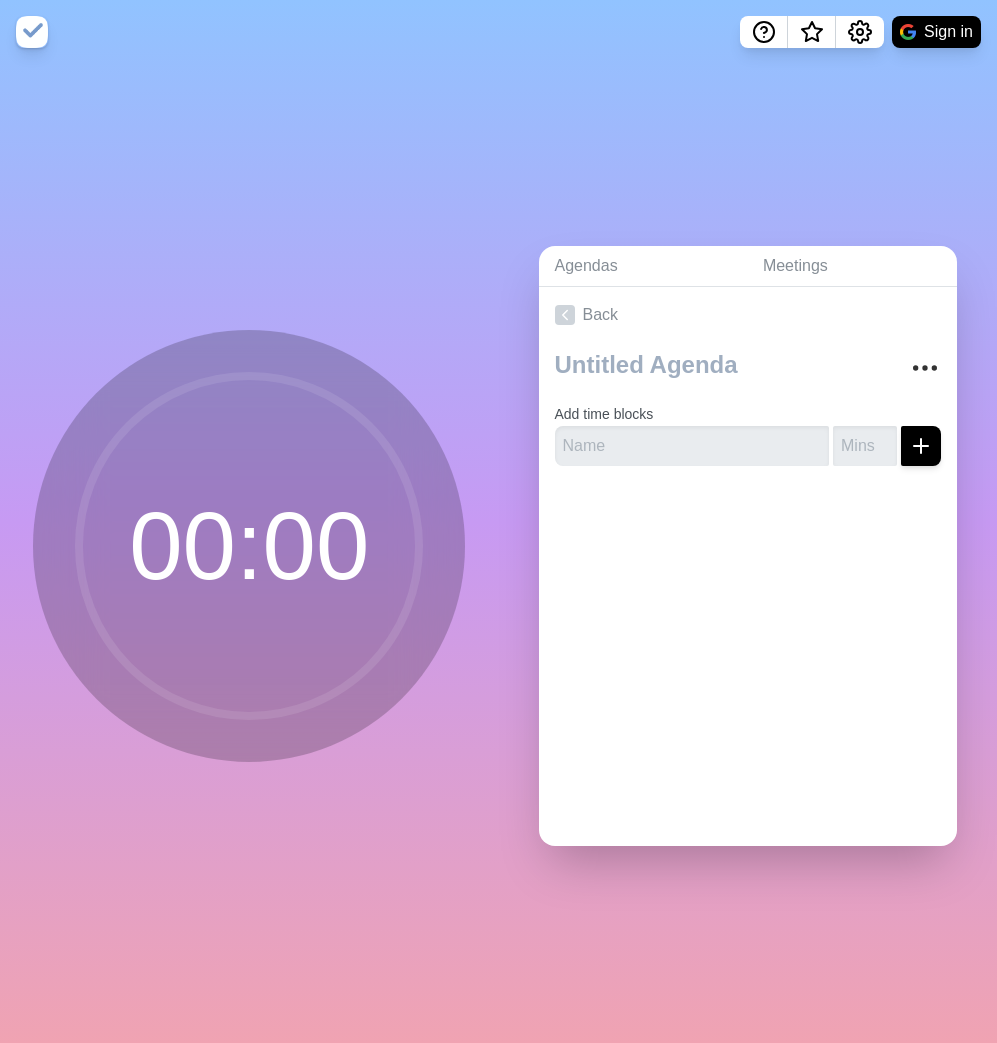 scroll, scrollTop: 0, scrollLeft: 0, axis: both 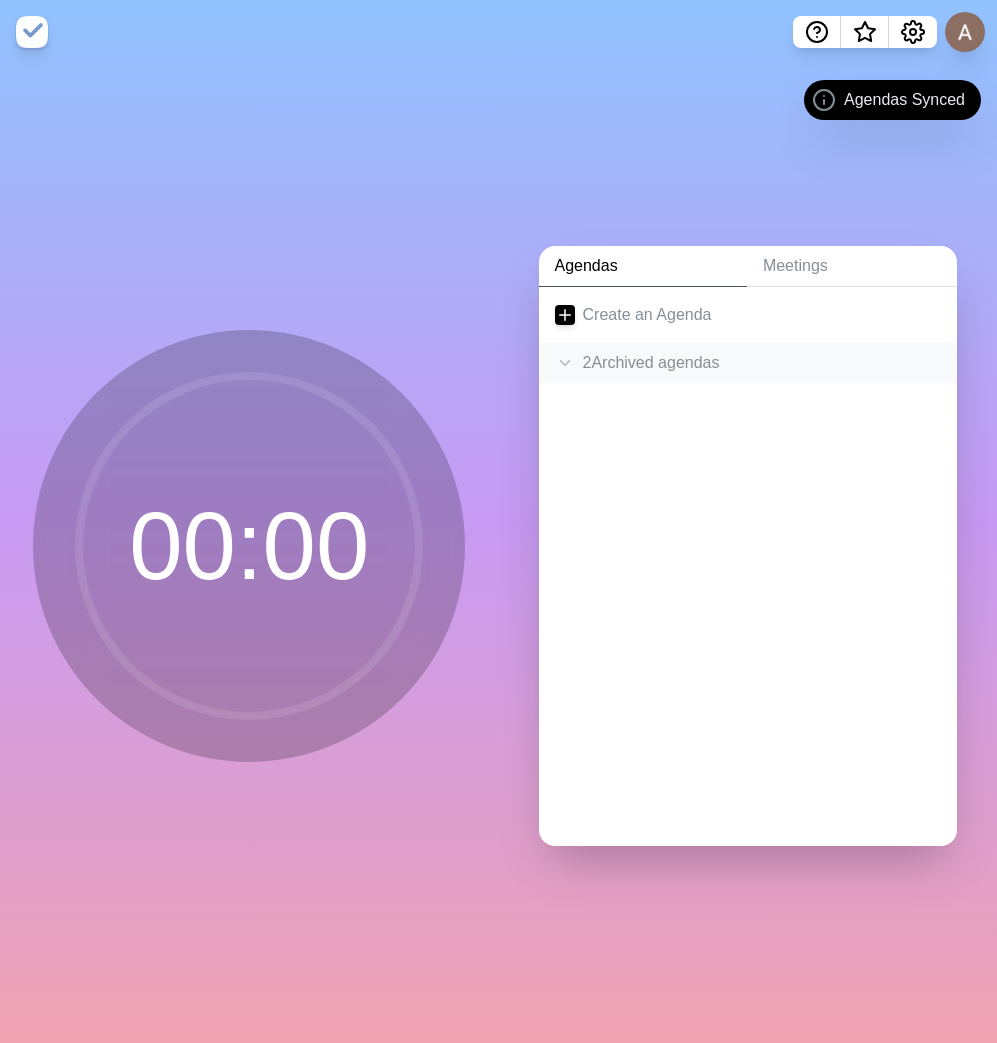click 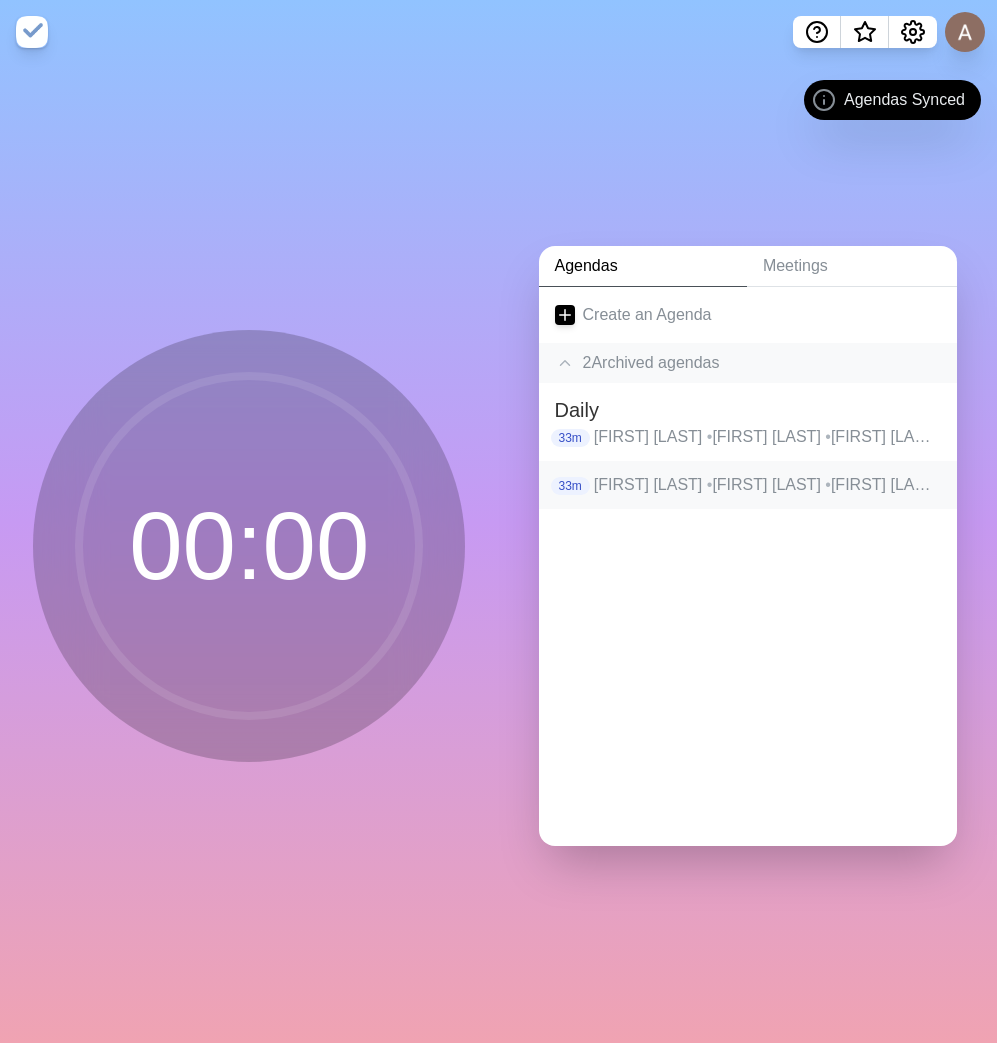 click on "[FIRST] [LAST]   •  [FIRST] [LAST]   •  [FIRST] [LAST]   •  [FIRST] [LAST]   •  [FIRST] [LAST]   •  [FIRST] [LAST]   •  [FIRST] [LAST]   •  [FIRST] [LAST]   •  [FIRST] [LAST]   •  [FIRST] [LAST]   •  [FIRST] [LAST]   •  [FIRST] [LAST]   •  [FIRST] [LAST]   •  [FIRST] [LAST]   •  [FIRST] [LAST]   •  [FIRST] [LAST]   •  [FIRST] [LAST]   •  [FIRST] [LAST]   •  [FIRST] [LAST]   •  [FIRST] [LAST]   •  [FIRST] [LAST]   •  [FIRST] [LAST]   •  [FIRST] [LAST]   •  [FIRST] [LAST]   •  [FIRST] [LAST]   •  [FIRST] [LAST]   •    •" at bounding box center [767, 485] 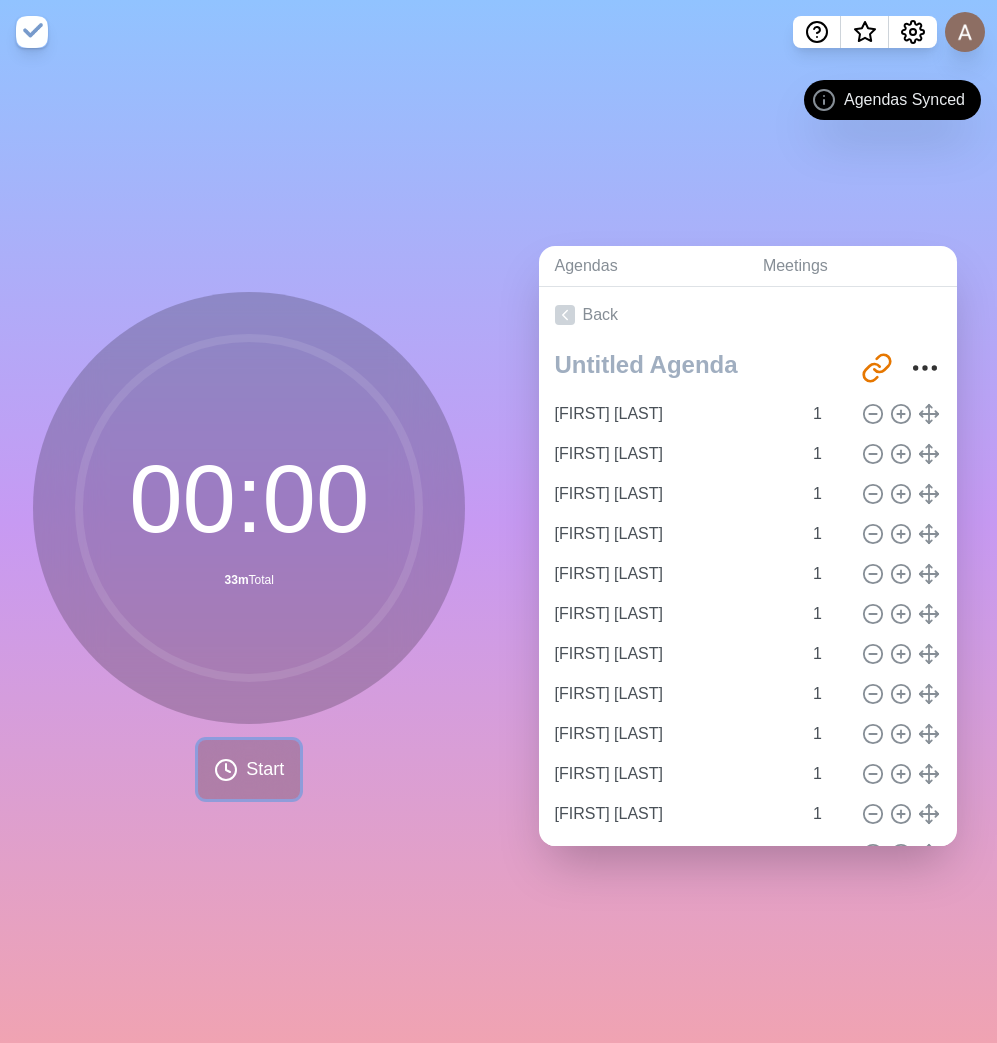 click on "Start" at bounding box center (265, 769) 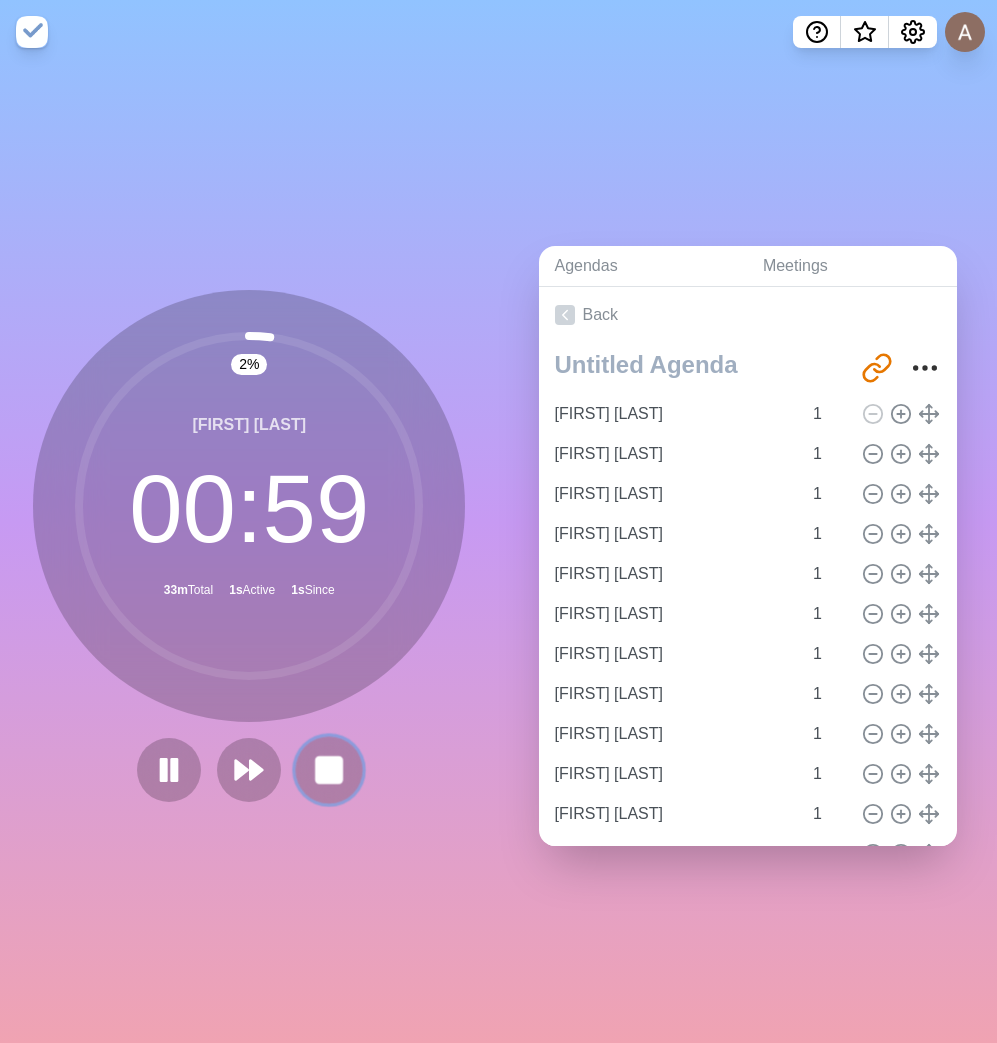 click 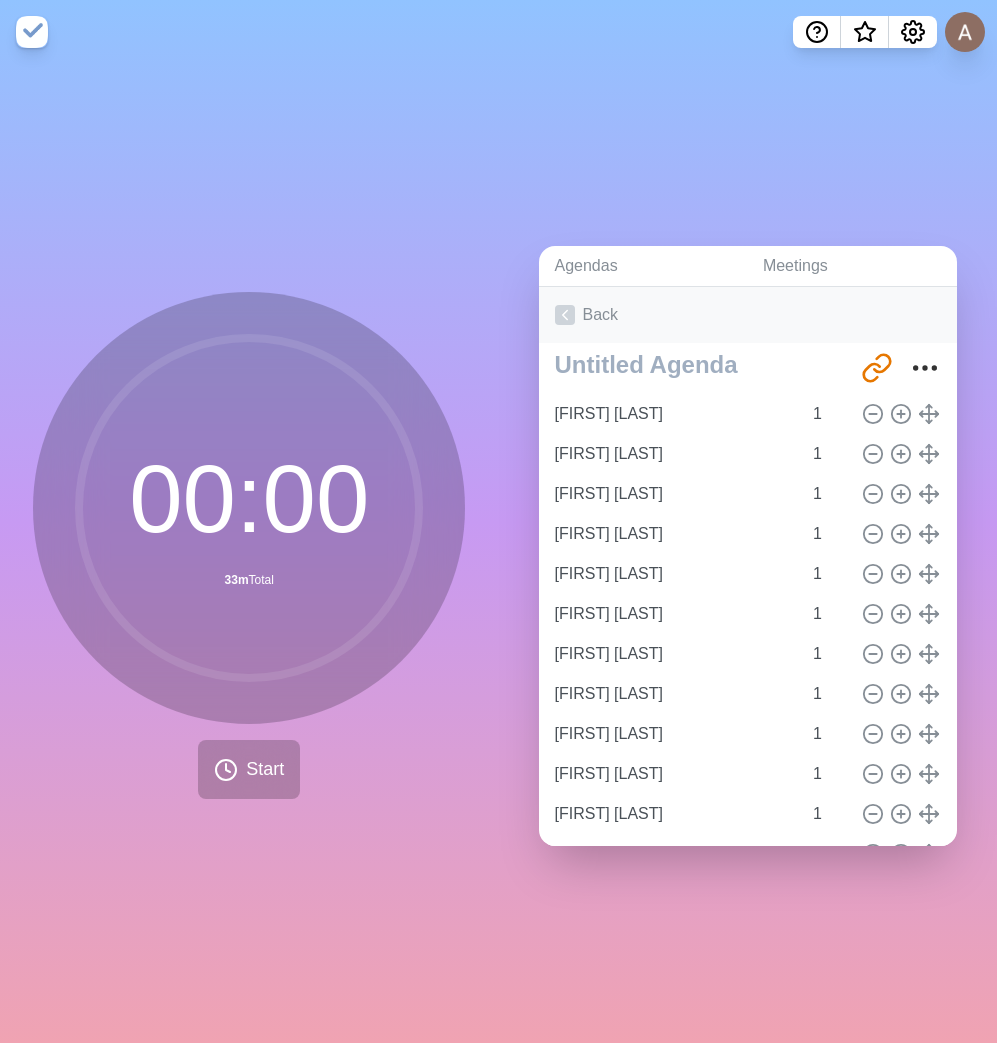 click on "Back" at bounding box center (748, 315) 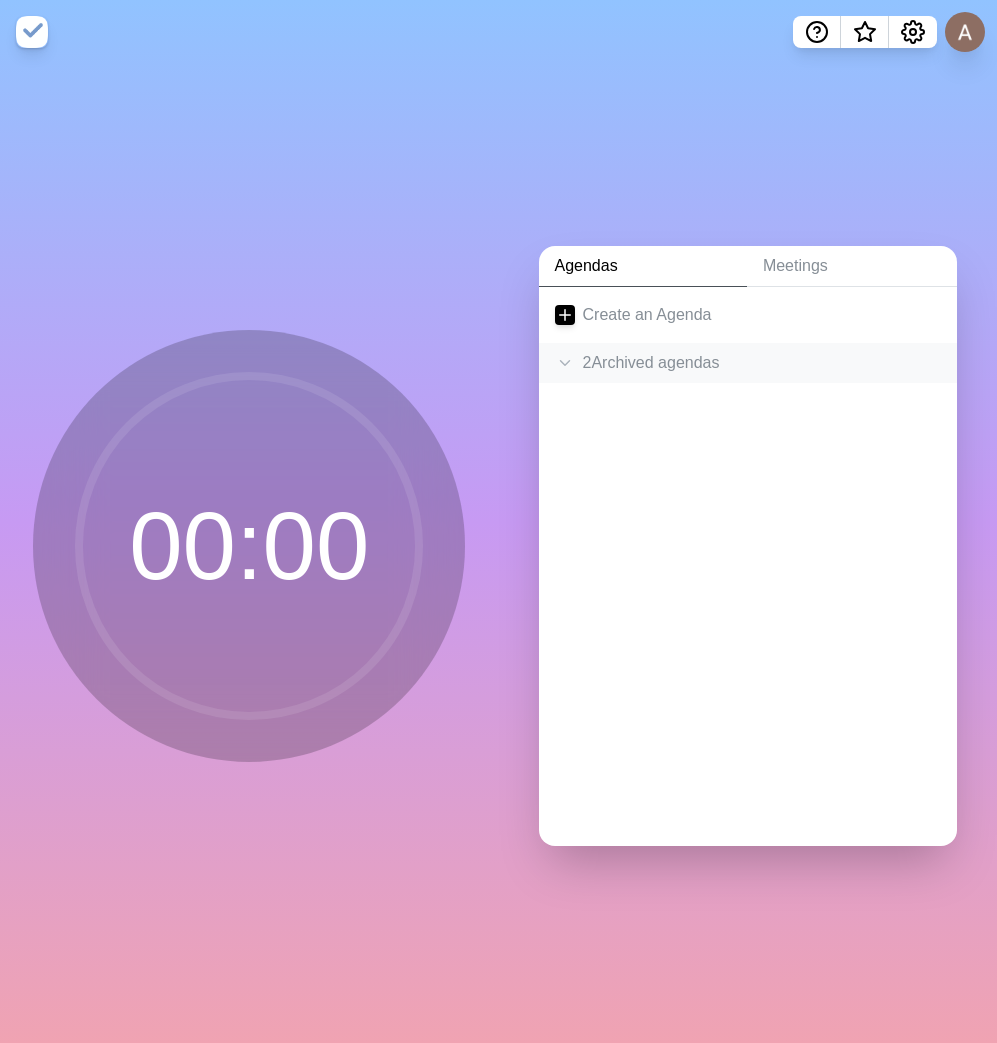 click on "2  Archived agenda s" 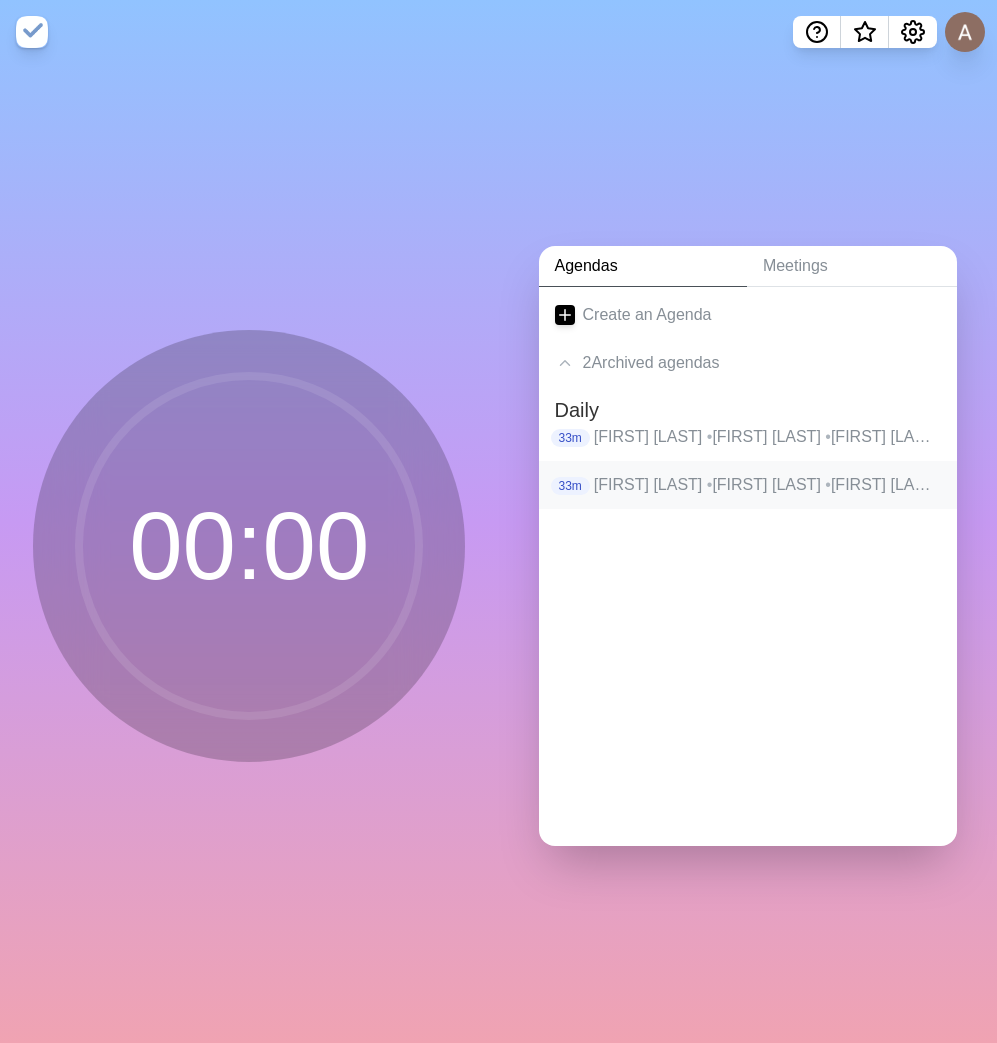click on "[FIRST] [LAST]   •  [FIRST] [LAST]   •  [FIRST] [LAST]   •  [FIRST] [LAST]   •  [FIRST] [LAST]   •  [FIRST] [LAST]   •  [FIRST] [LAST]   •  [FIRST] [LAST]   •  [FIRST] [LAST]   •  [FIRST] [LAST]   •  [FIRST] [LAST]   •  [FIRST] [LAST]   •  [FIRST] [LAST]   •  [FIRST] [LAST]   •  [FIRST] [LAST]   •  [FIRST] [LAST]   •  [FIRST] [LAST]   •  [FIRST] [LAST]   •  [FIRST] [LAST]   •  [FIRST] [LAST]   •  [FIRST] [LAST]   •  [FIRST] [LAST]   •  [FIRST] [LAST]   •  [FIRST] [LAST]   •  [FIRST] [LAST]   •  [FIRST] [LAST]   •    •" at bounding box center [767, 485] 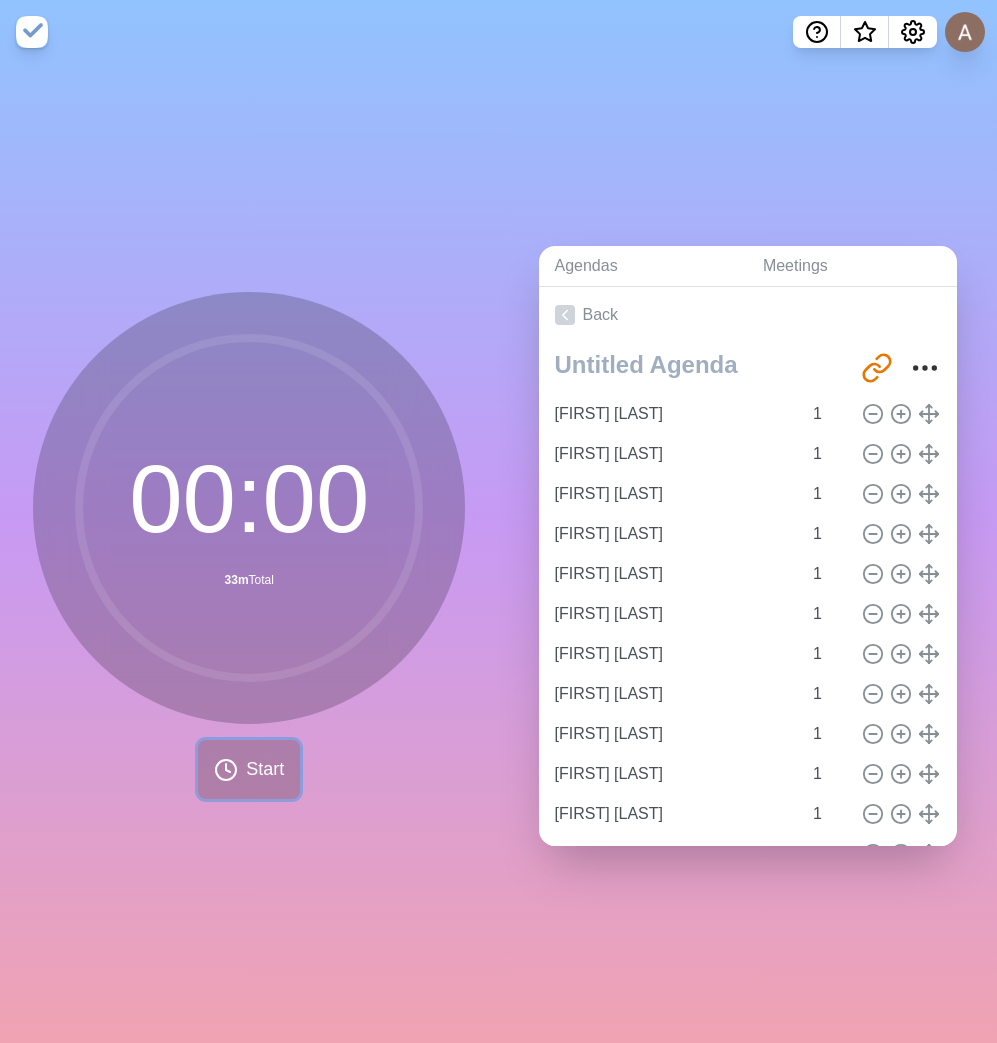 click on "Start" at bounding box center (265, 769) 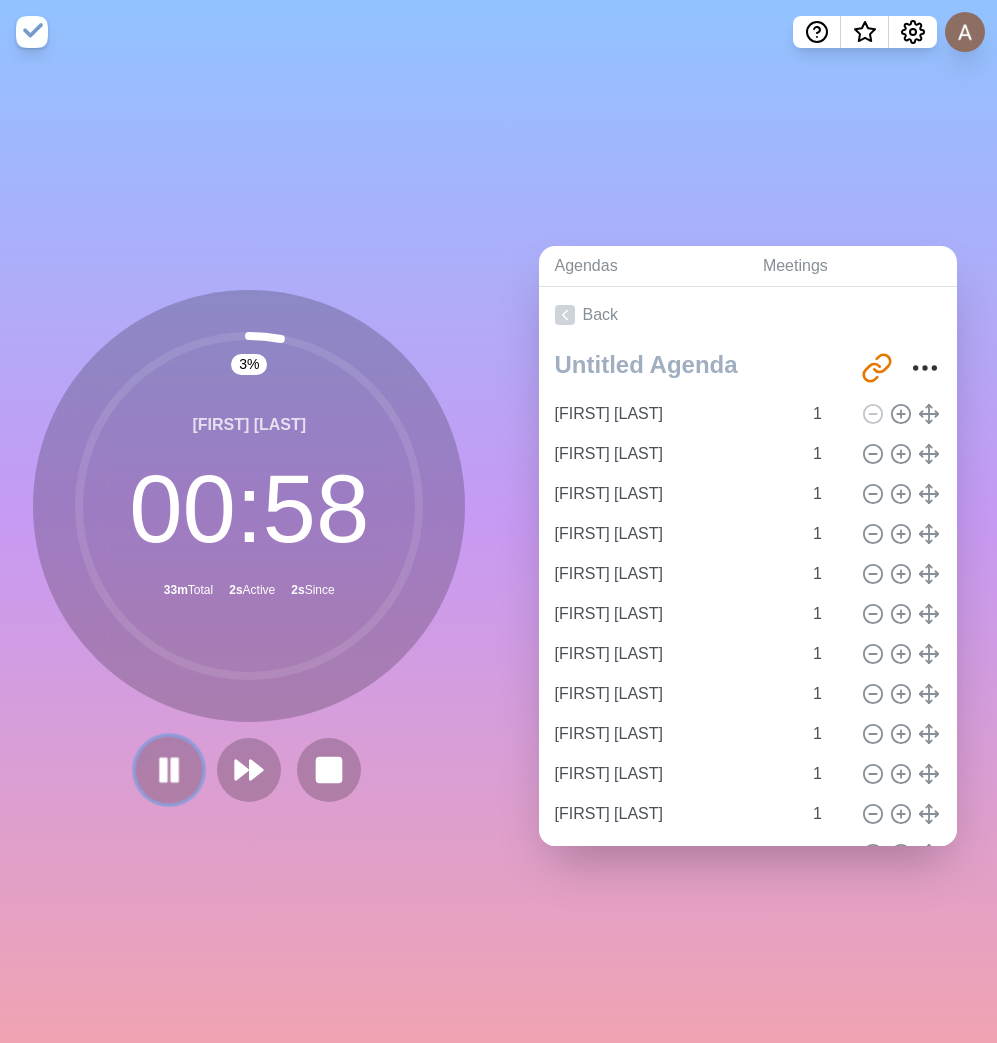 click 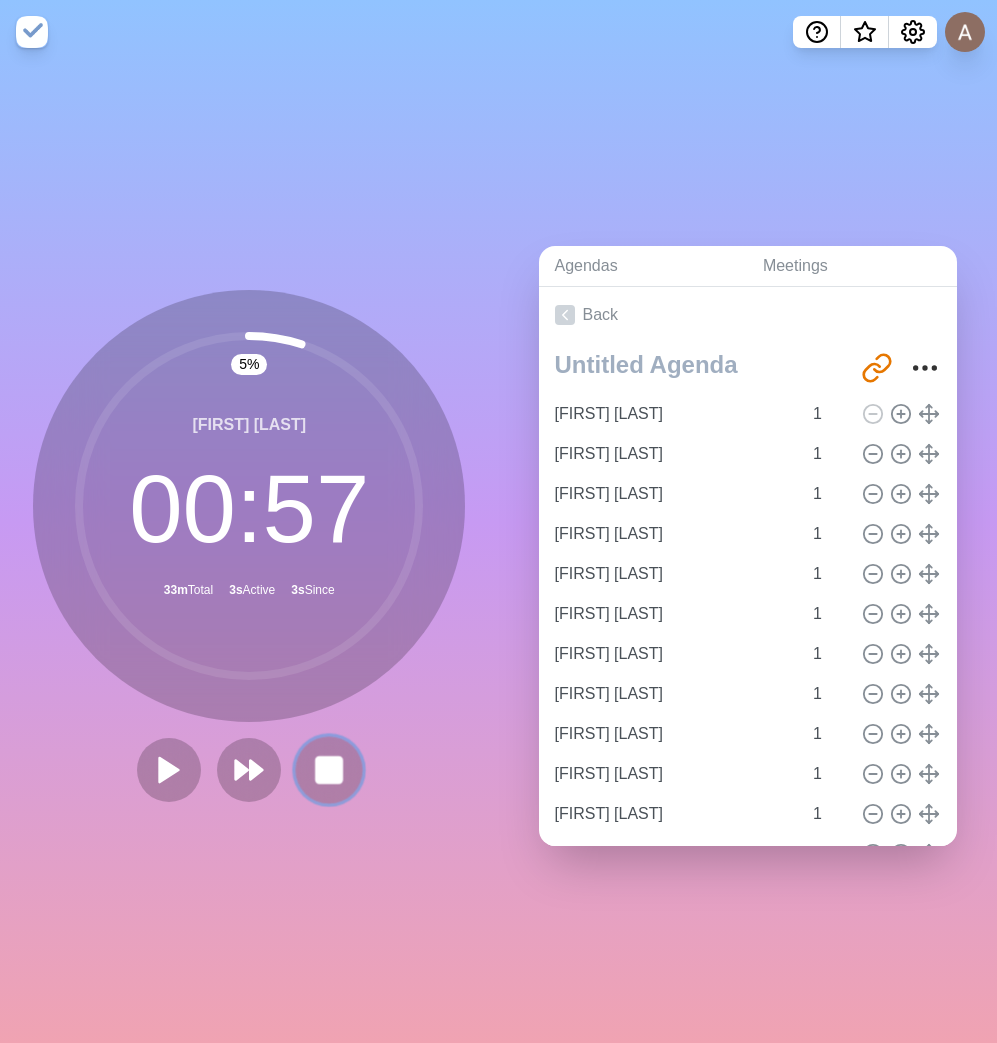 click 